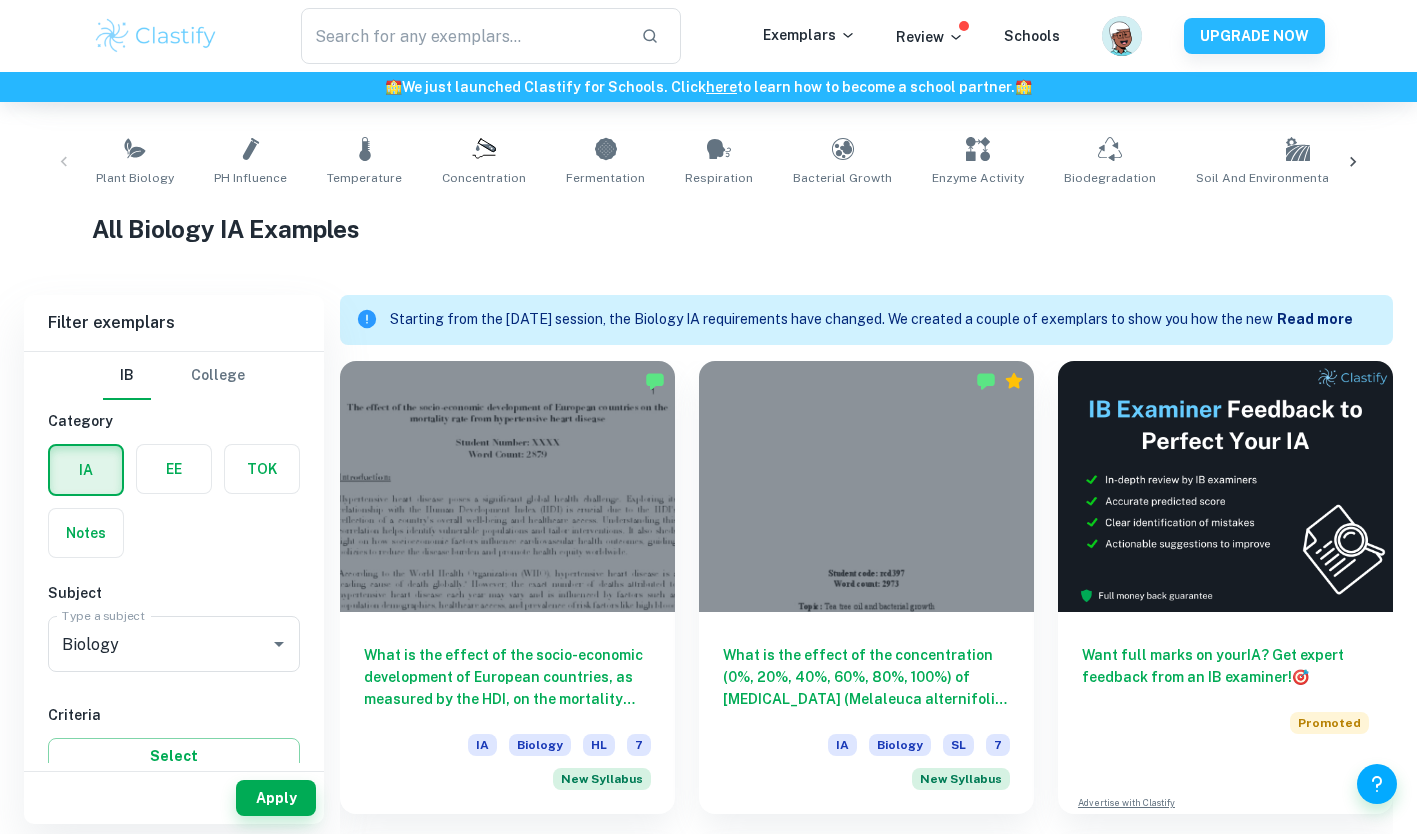 scroll, scrollTop: 464, scrollLeft: 0, axis: vertical 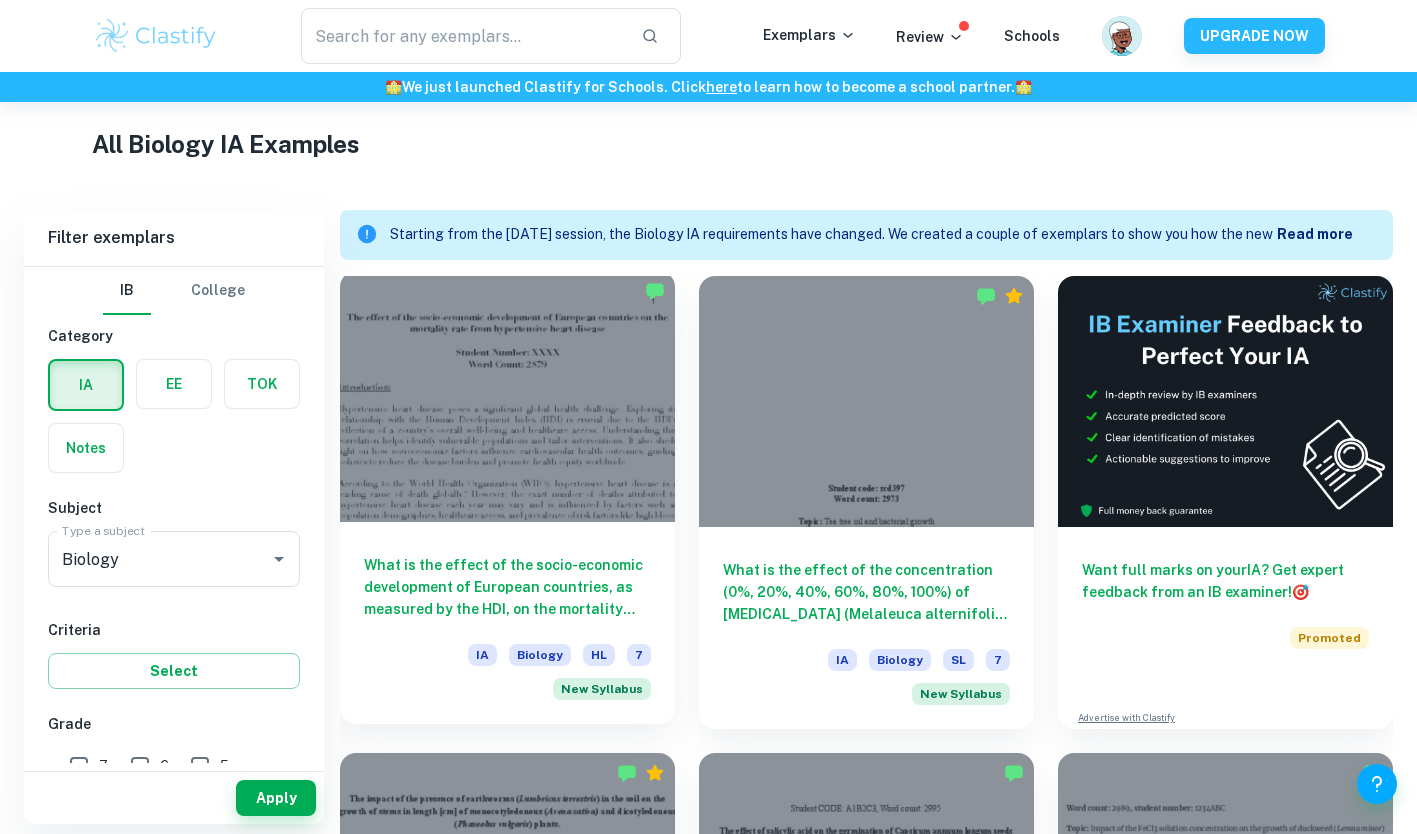 click on "What is the effect of the socio-economic development of European countries, as measured by the HDI, on the mortality rate from hypertensive heart disease within the older population (50+)?" at bounding box center [507, 587] 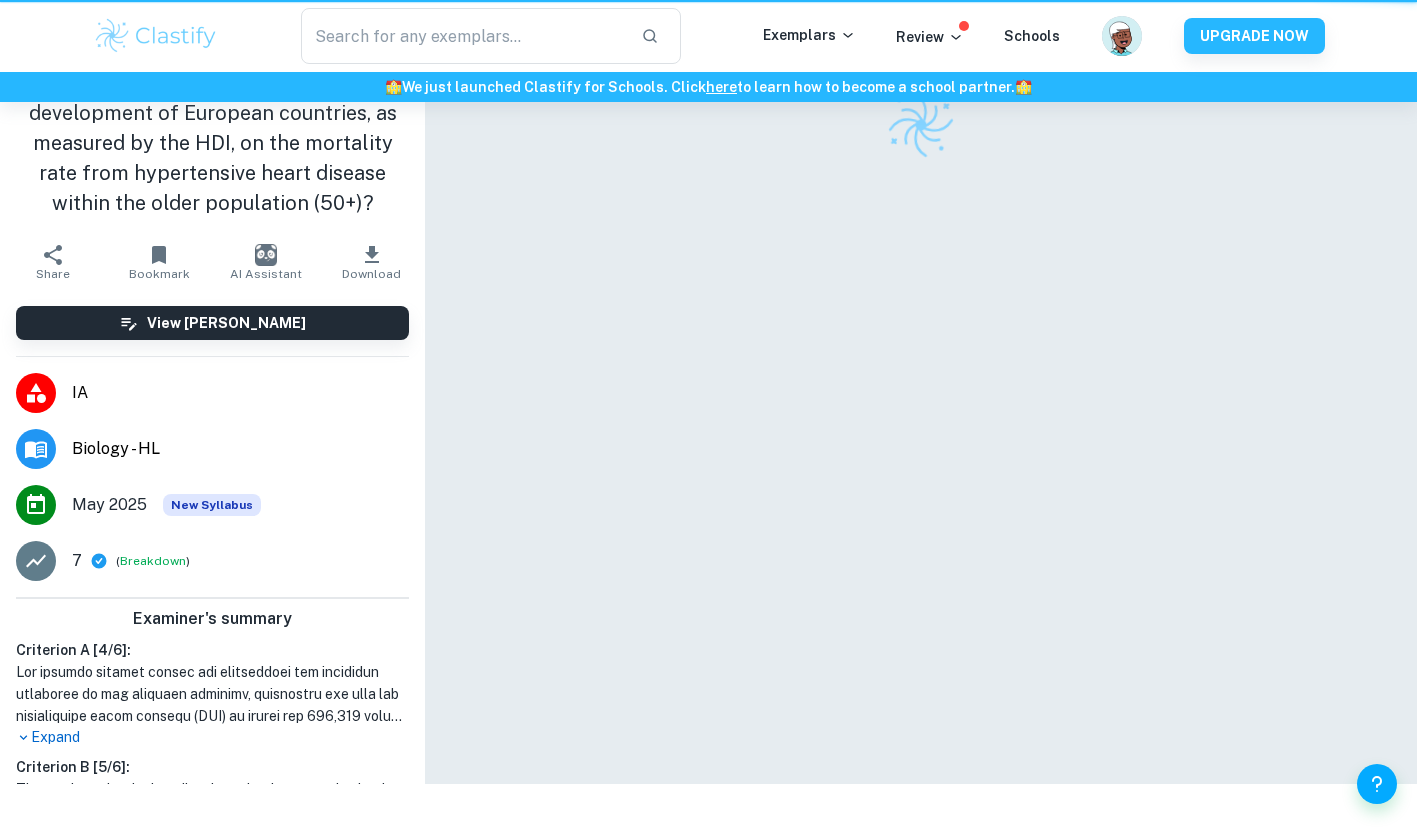 scroll, scrollTop: 0, scrollLeft: 0, axis: both 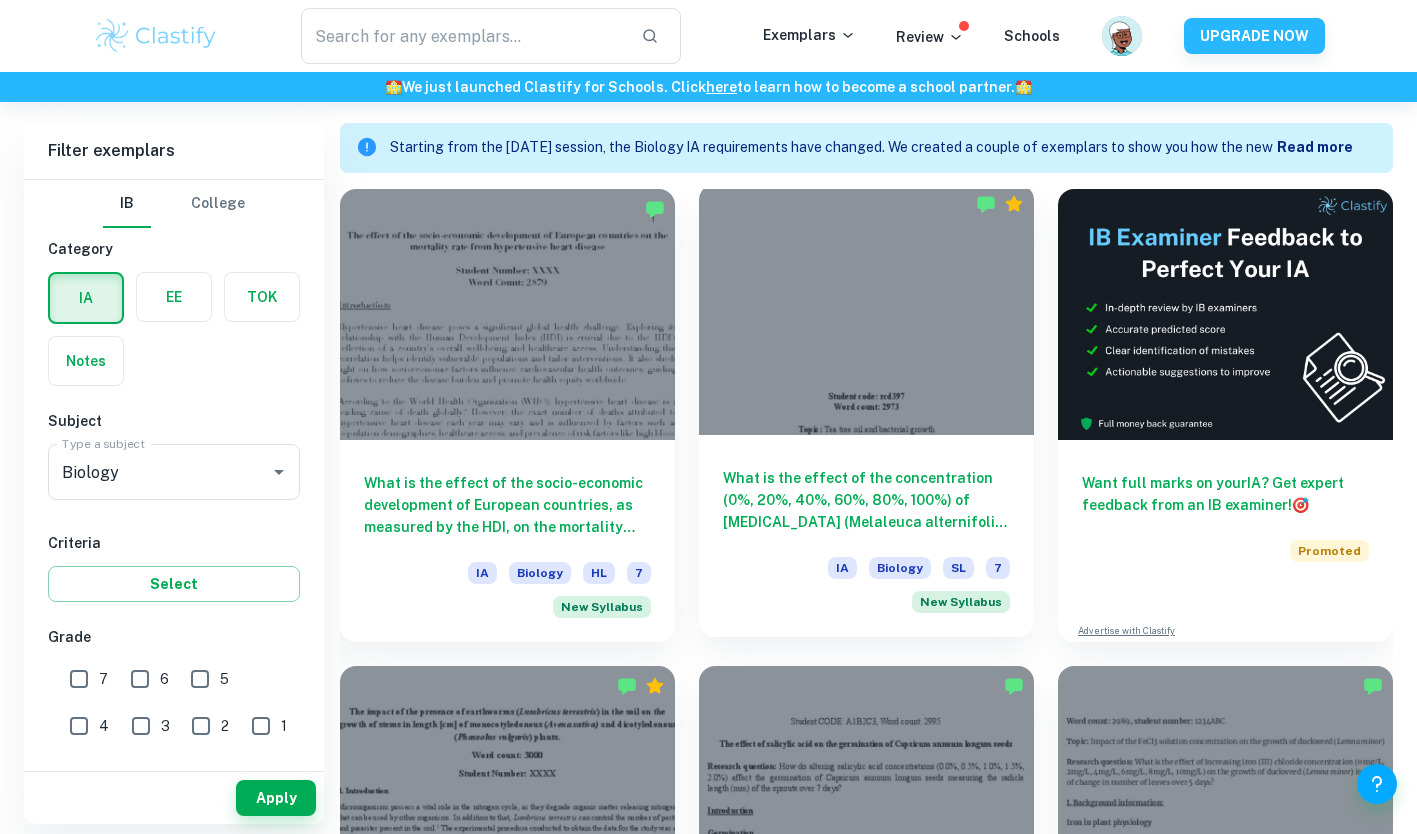 click on "What is the effect of the concentration (0%, 20%, 40%, 60%, 80%, 100%) of tea tree (Melaleuca alternifolia) oil on the growth of bacteria (non-pathogenic DH5- Alpha Escherichia coli) measured in the diameter of the inhibition zone around the paper disc?" at bounding box center [866, 500] 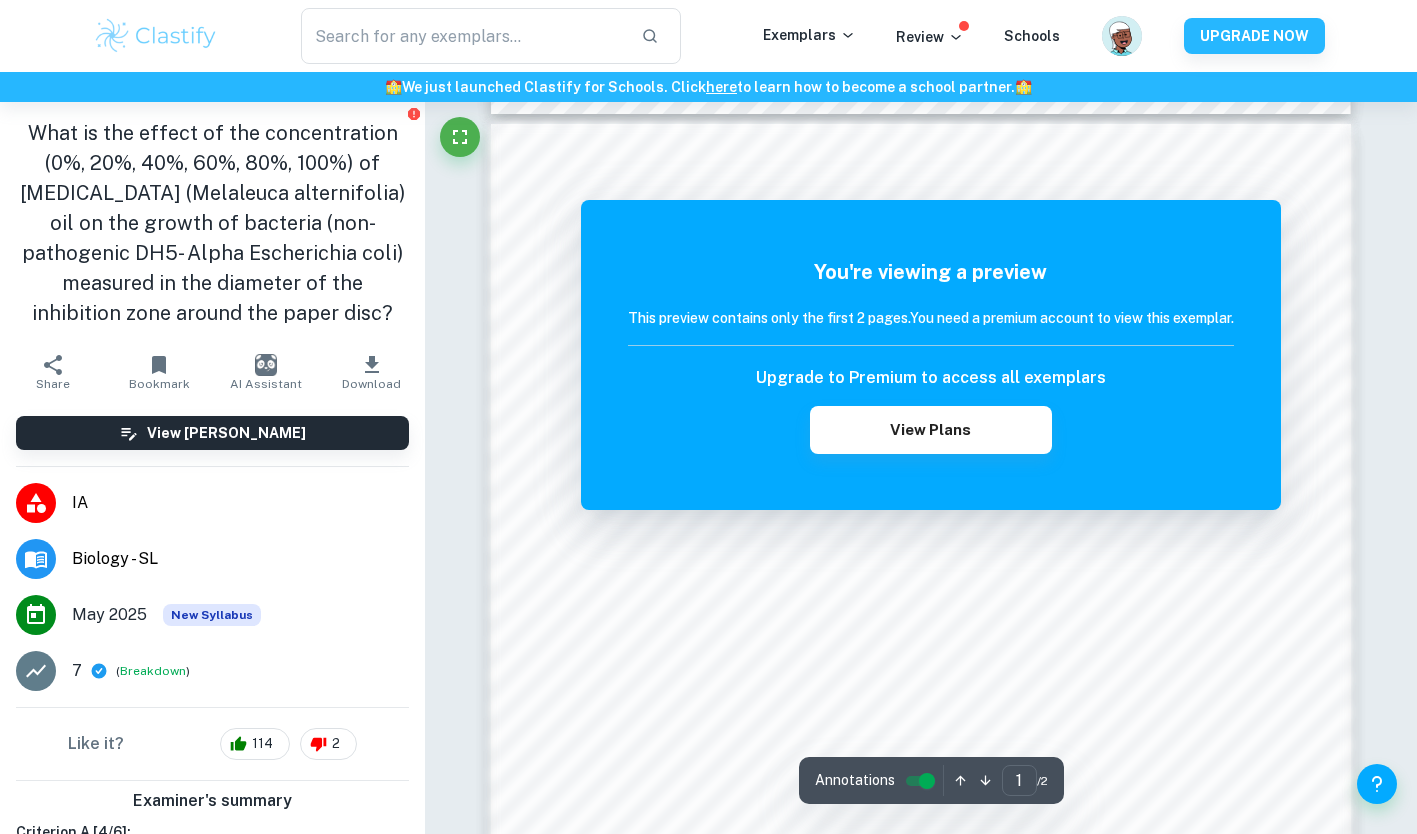 scroll, scrollTop: 1225, scrollLeft: 0, axis: vertical 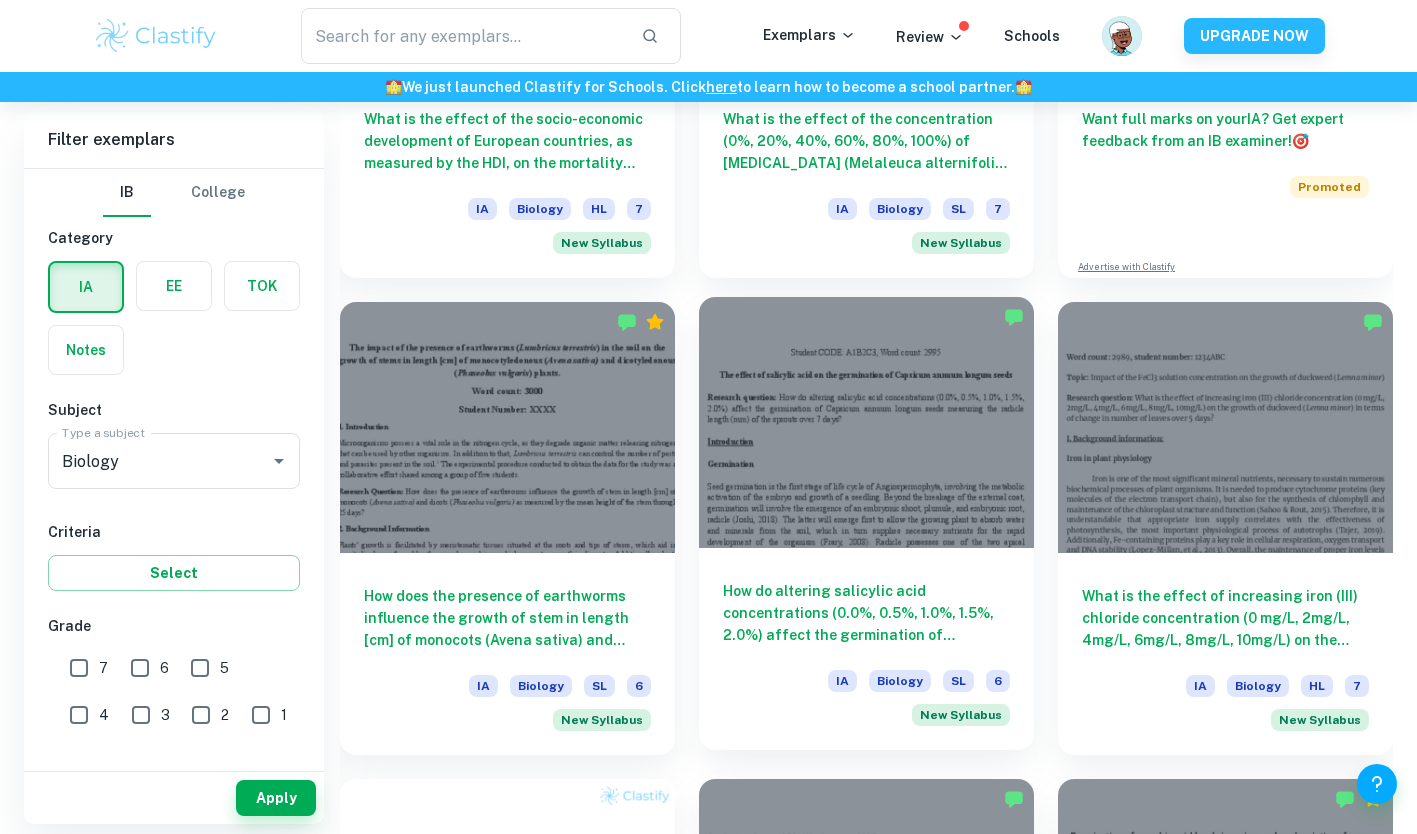 click on "How do altering salicylic acid concentrations (0.0%, 0.5%, 1.0%, 1.5%, 2.0%) affect the germination of Capsicum annuum longum seeds measuring the radicle length (mm) of the sprouts over 7 days?" at bounding box center (866, 613) 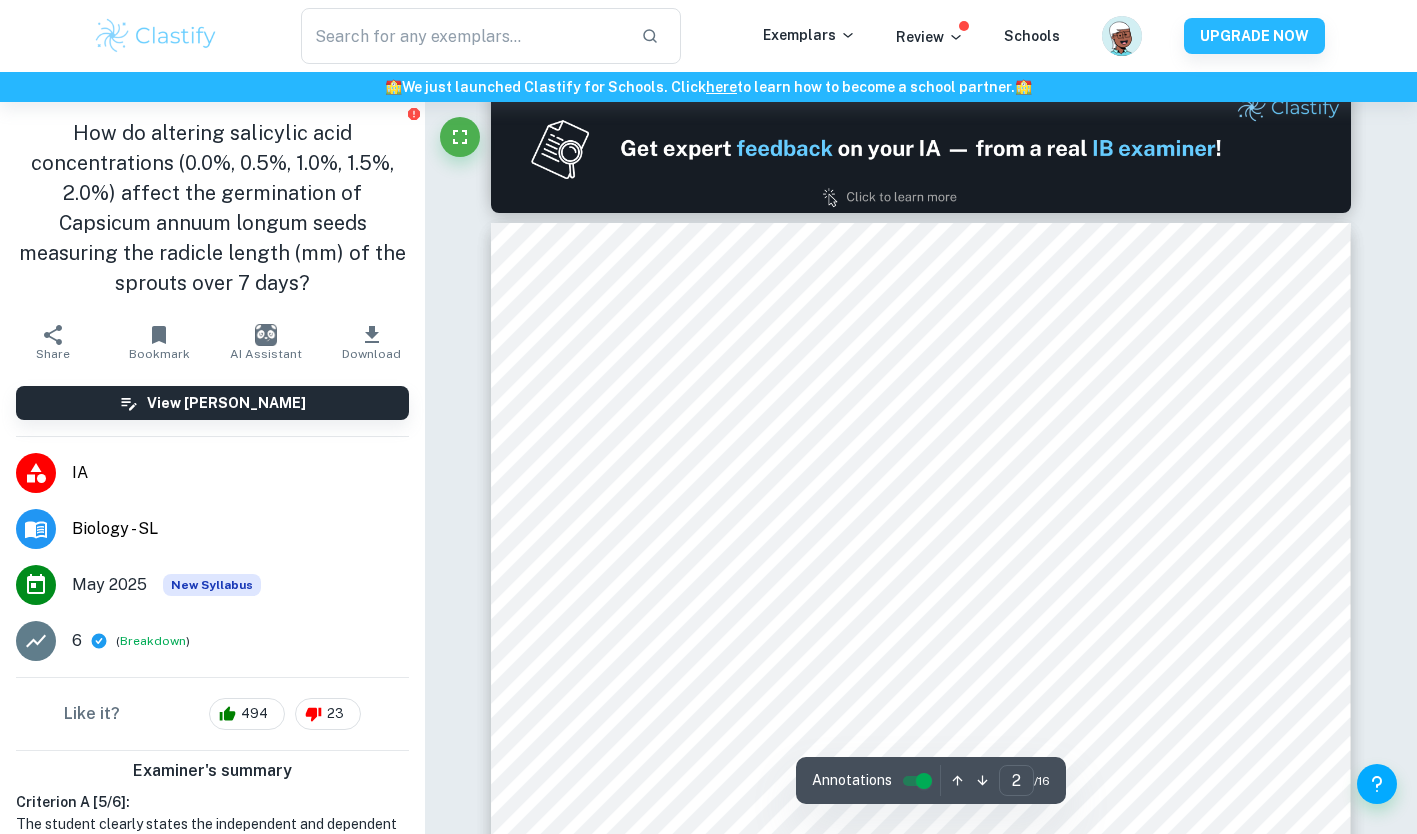 scroll, scrollTop: 1272, scrollLeft: 0, axis: vertical 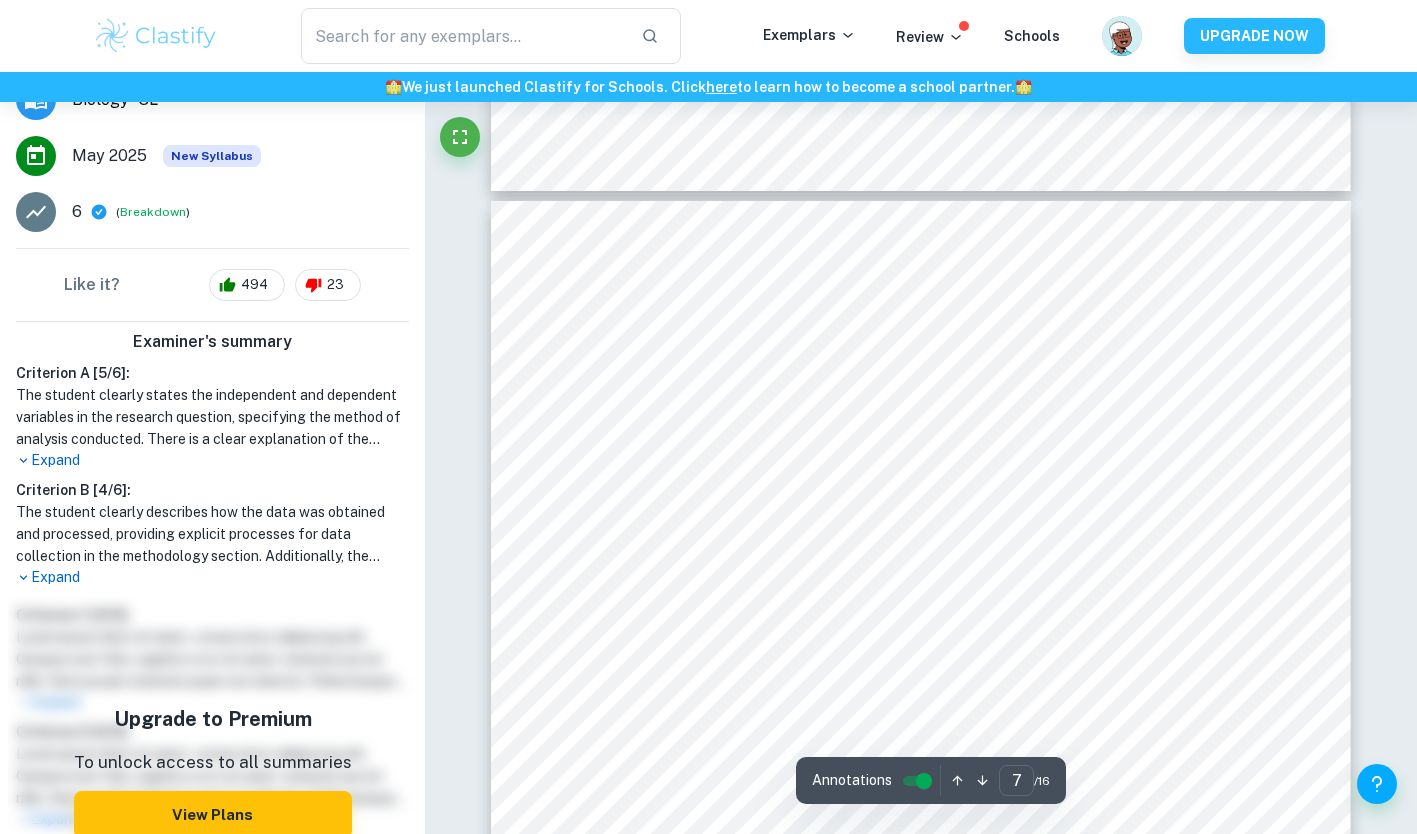 click on "Expand" at bounding box center [212, 460] 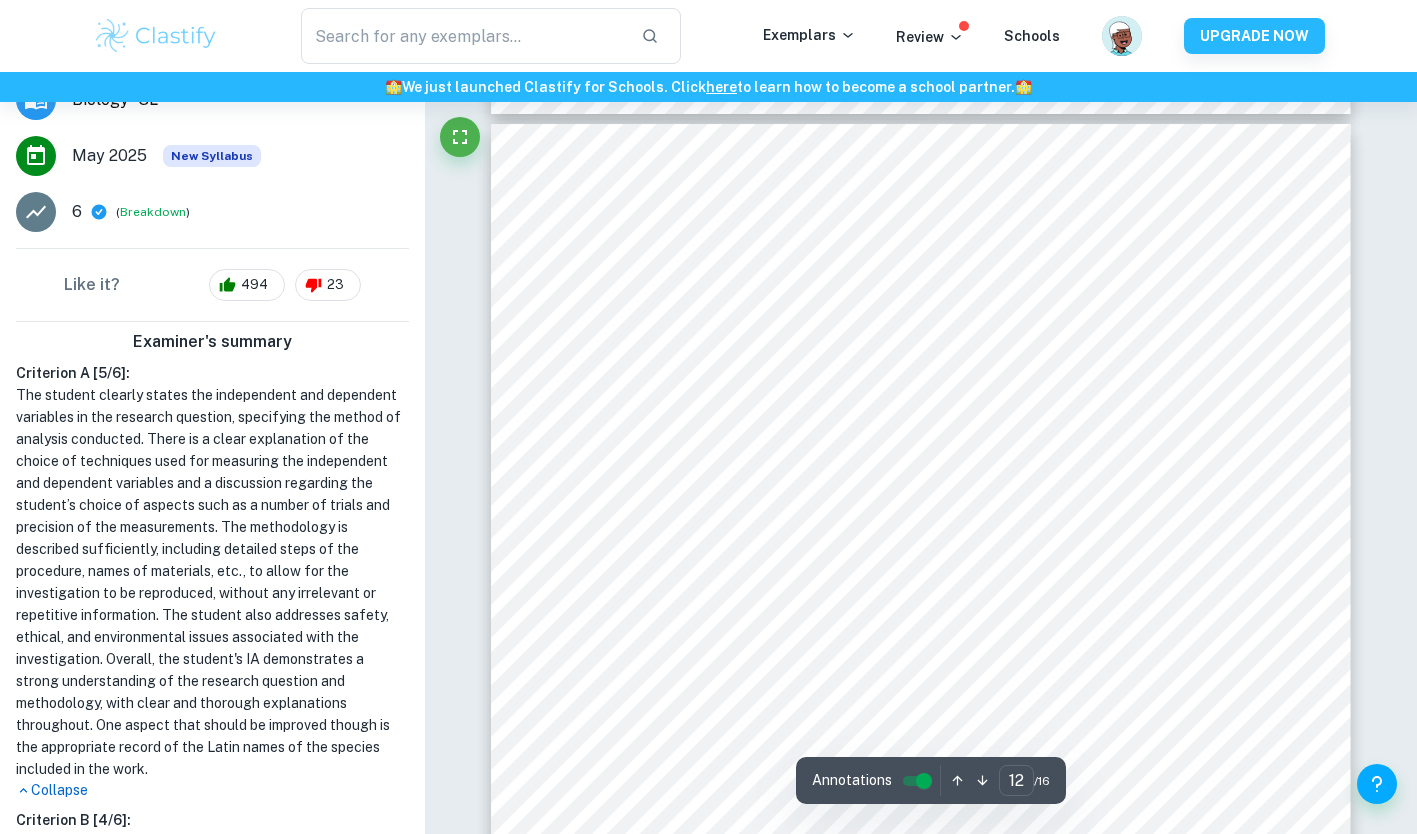 scroll, scrollTop: 13963, scrollLeft: 0, axis: vertical 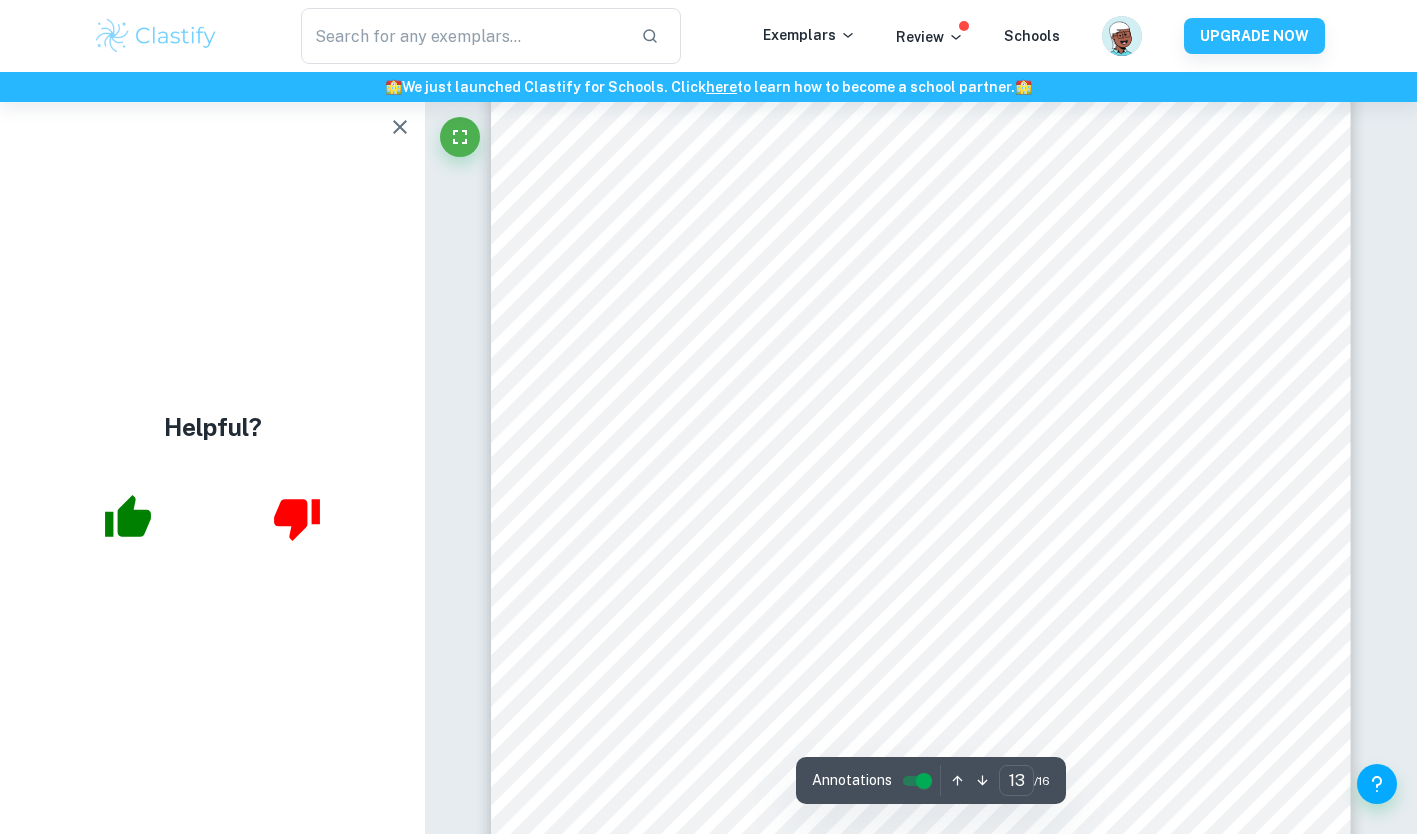 type on "14" 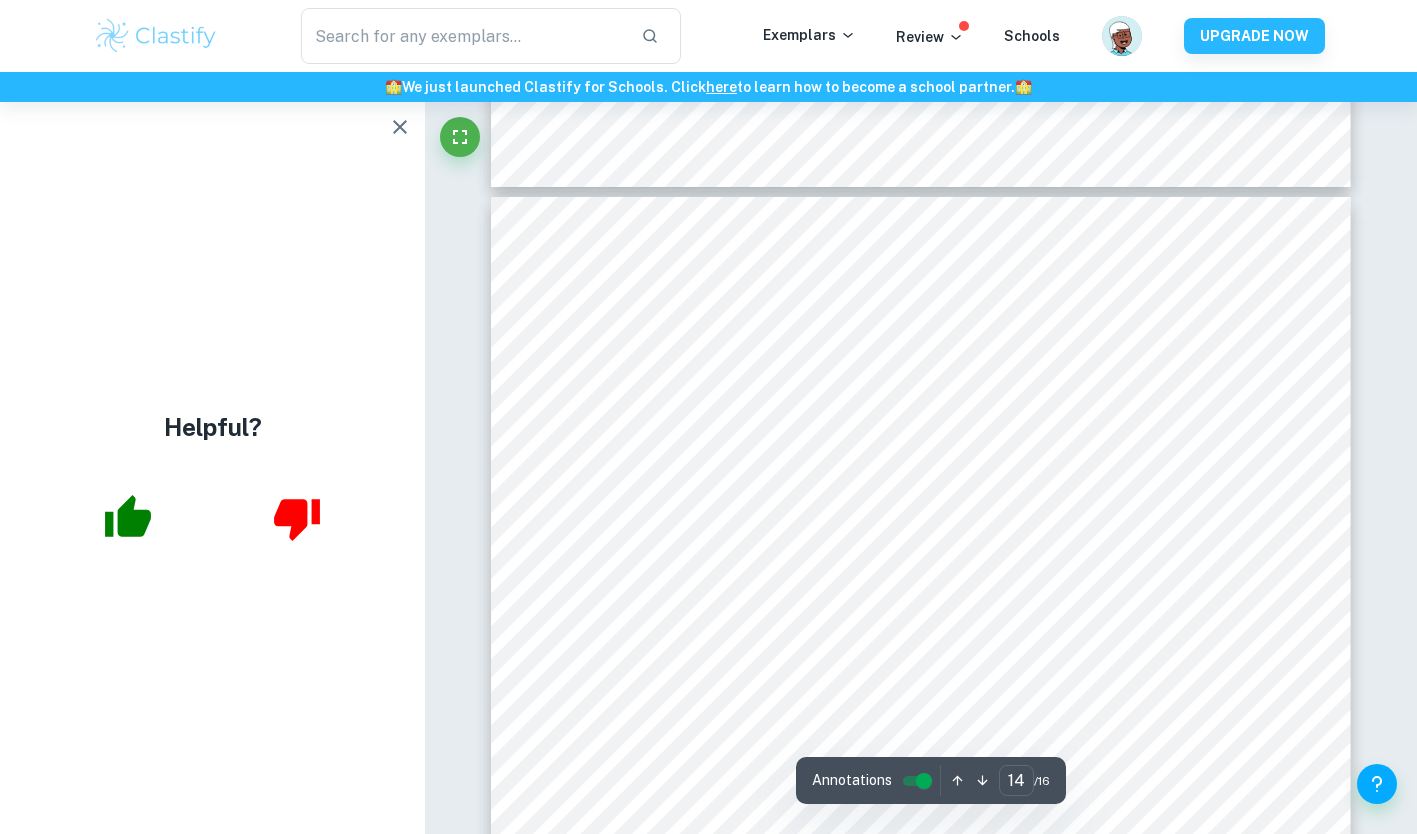 scroll, scrollTop: 16309, scrollLeft: 0, axis: vertical 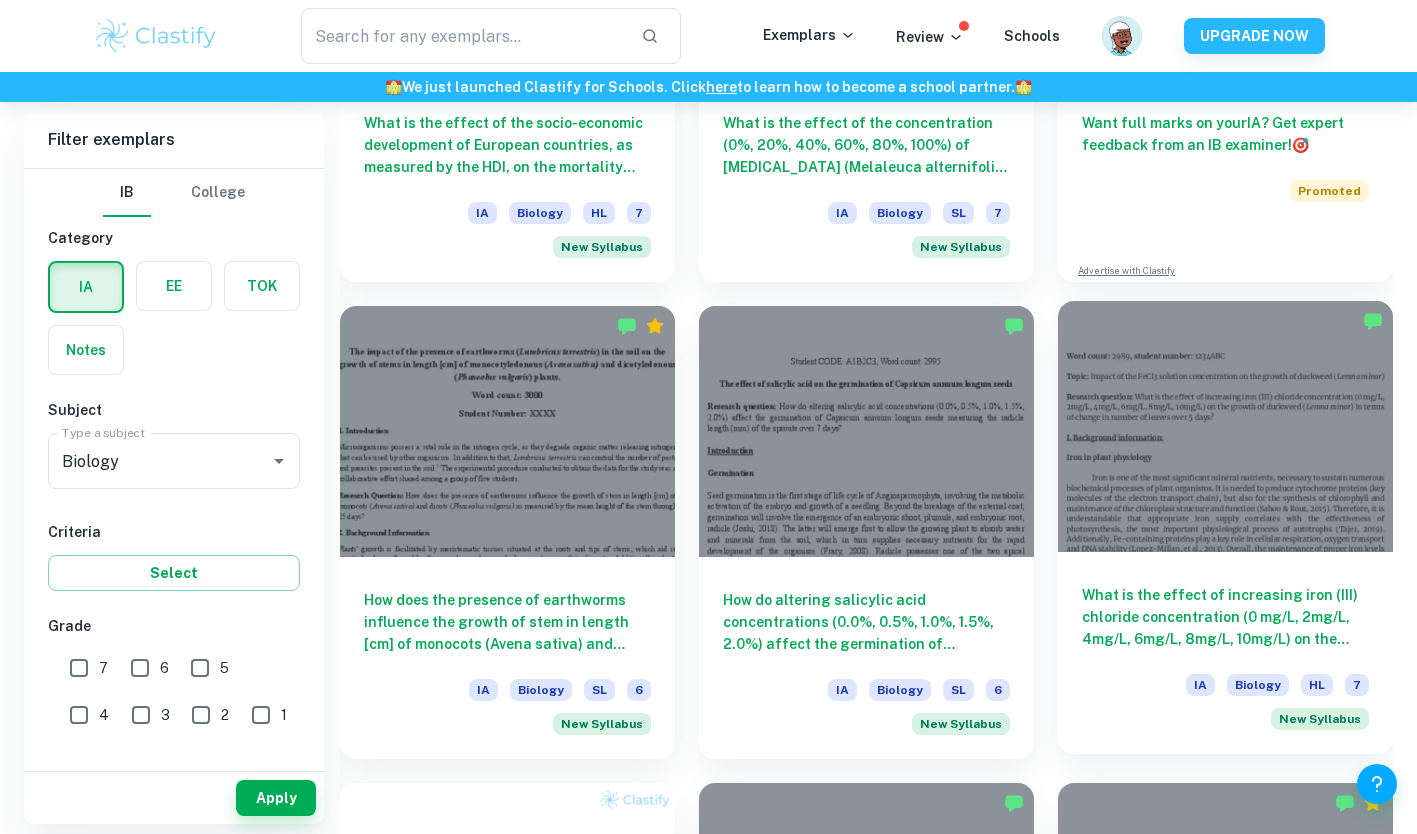 click on "What is the effect of increasing iron (III) chloride concentration (0 mg/L, 2mg/L, 4mg/L, 6mg/L, 8mg/L, 10mg/L) on the growth of duckweed (Lemna minor) in terms of change in number of leaves over 5 days?" at bounding box center (1225, 617) 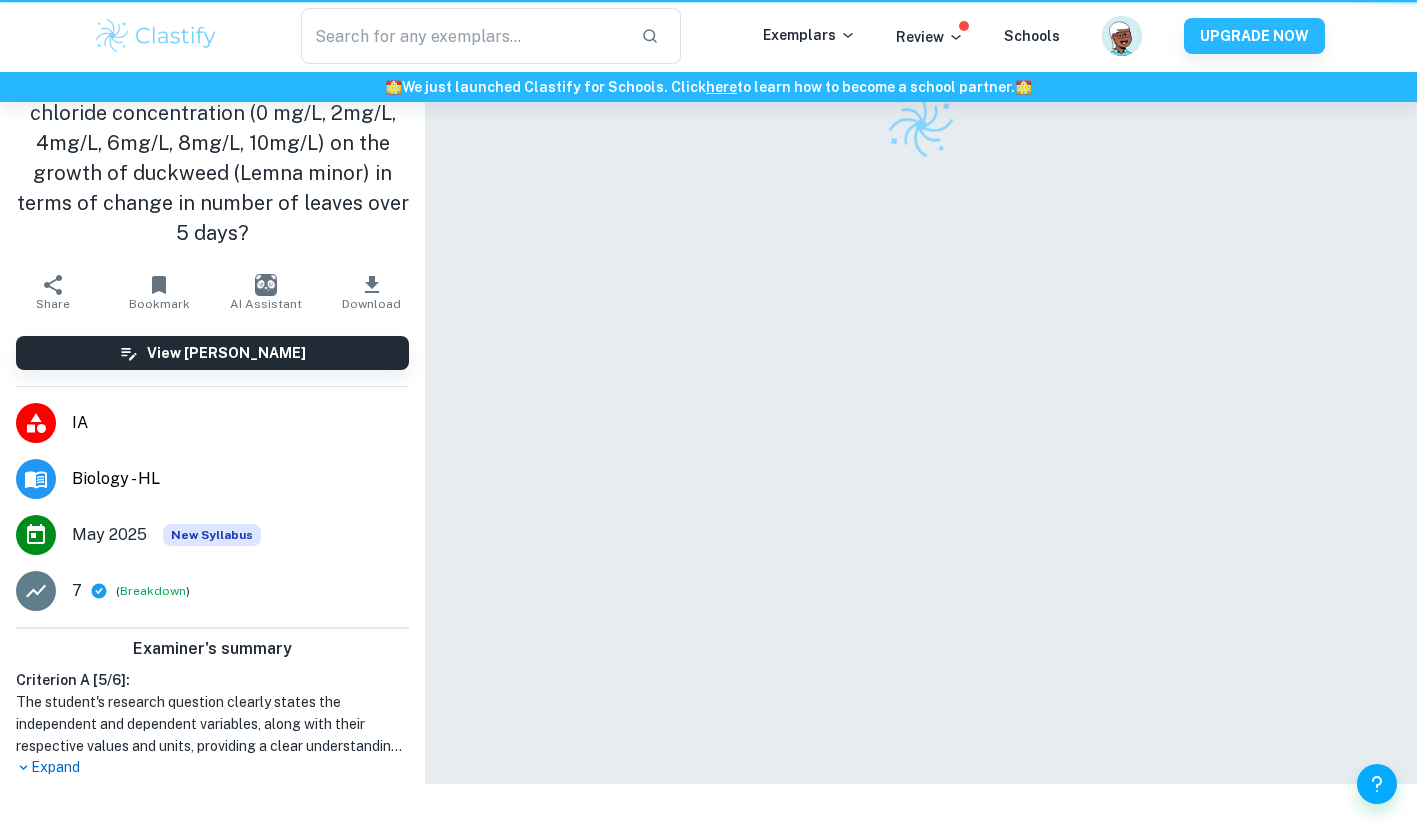 scroll, scrollTop: 0, scrollLeft: 0, axis: both 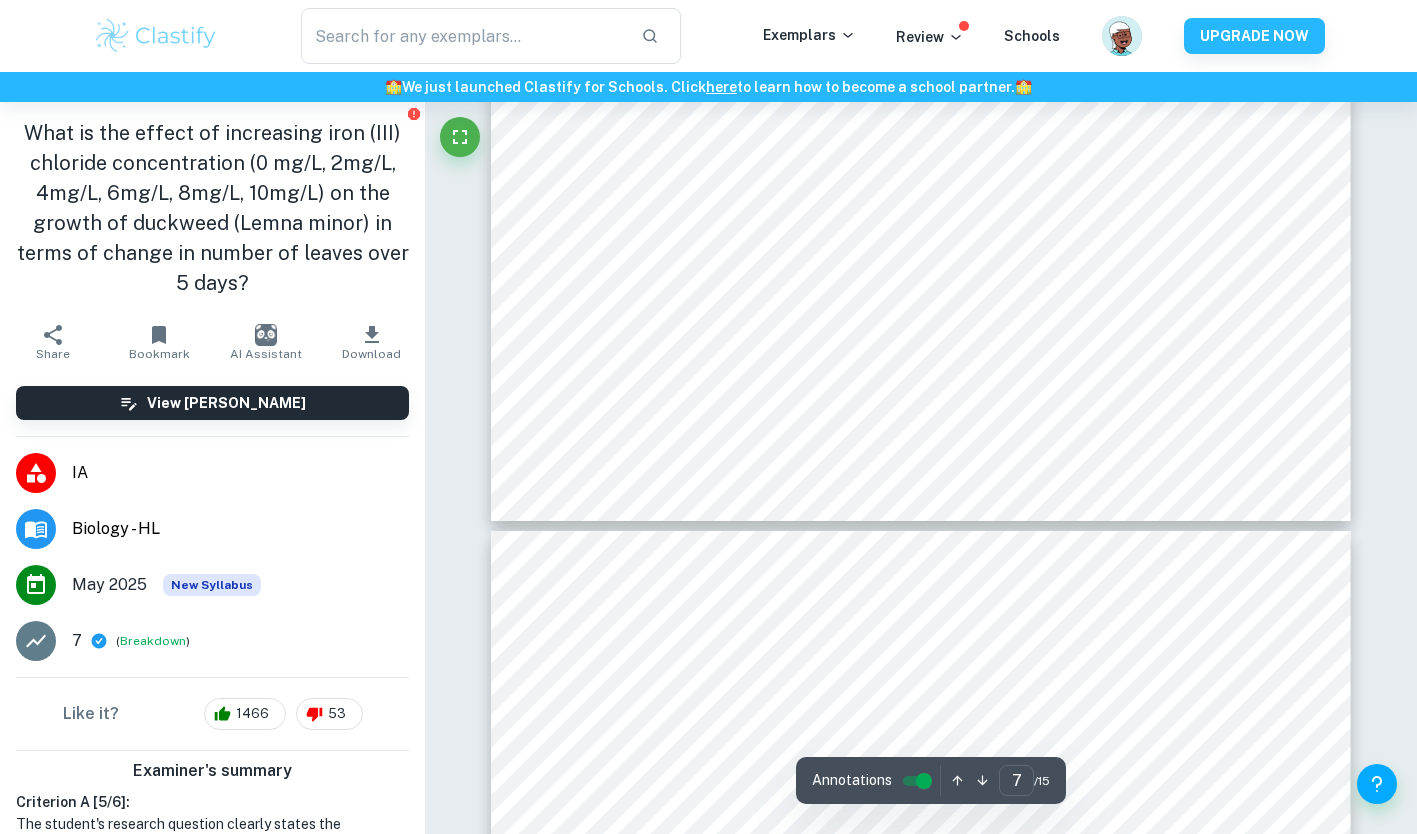 type on "8" 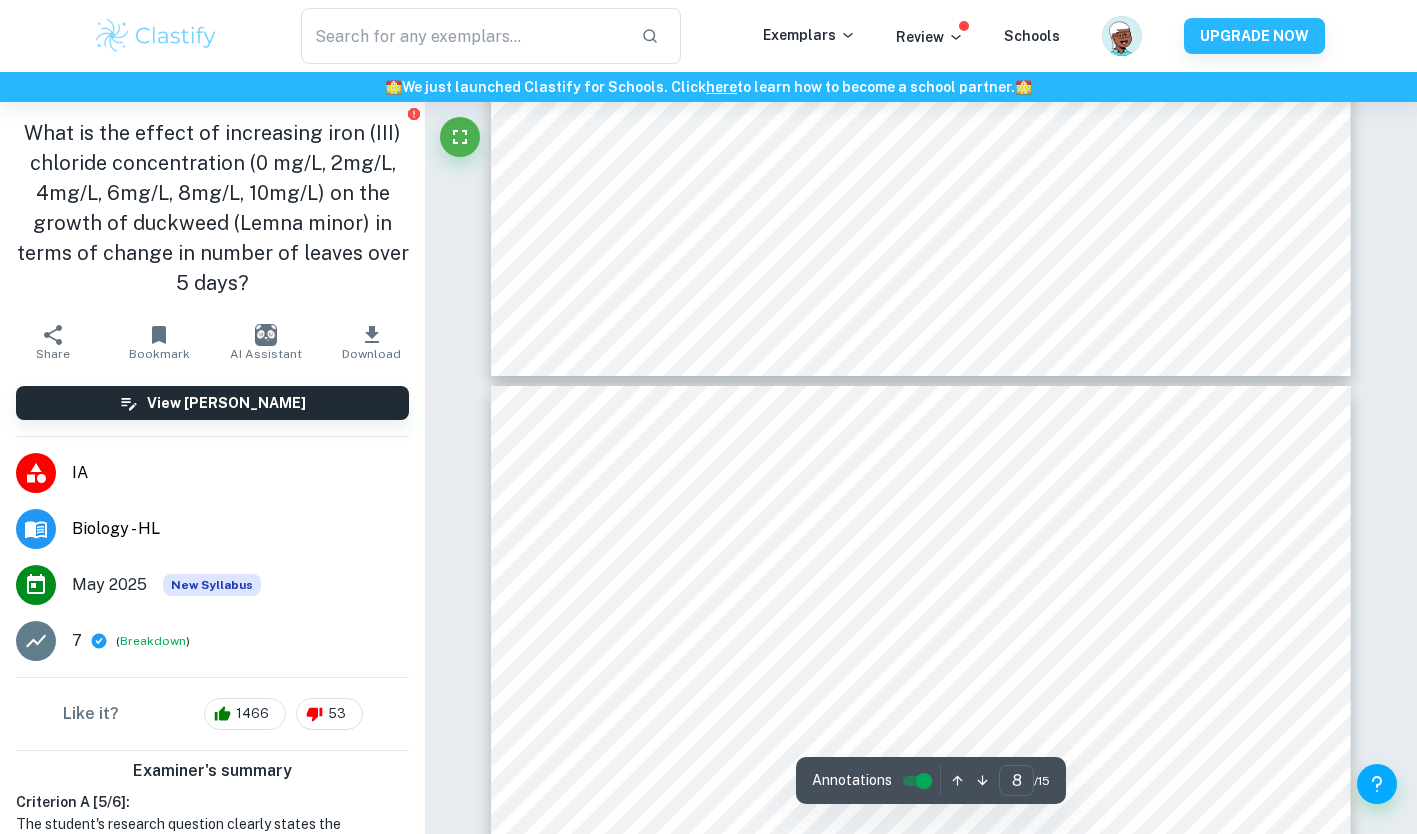 scroll, scrollTop: 8848, scrollLeft: 0, axis: vertical 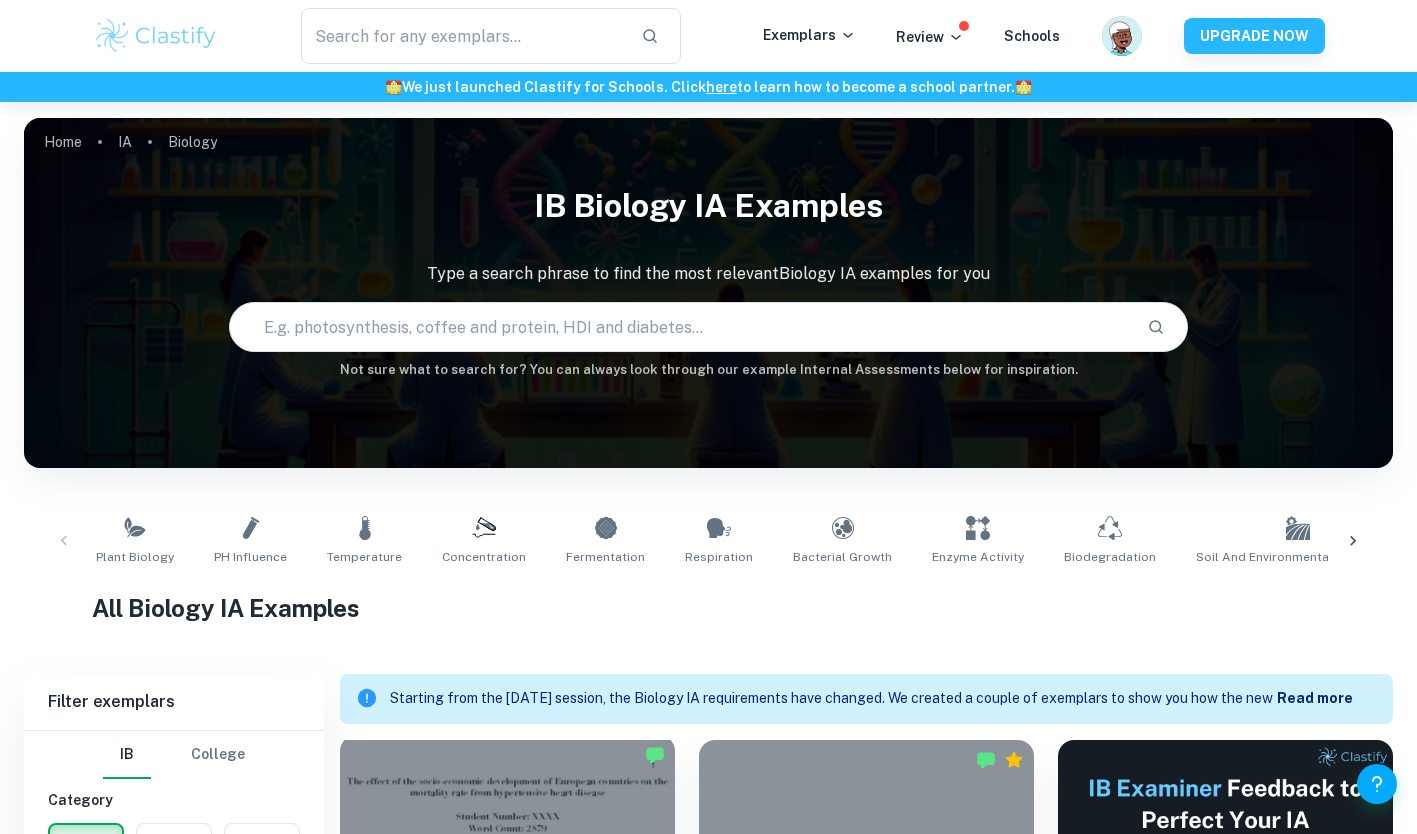 click on "What is the effect of the socio-economic development of European countries, as measured by the HDI, on the mortality rate from hypertensive heart disease within the older population (50+)?" at bounding box center (507, 1051) 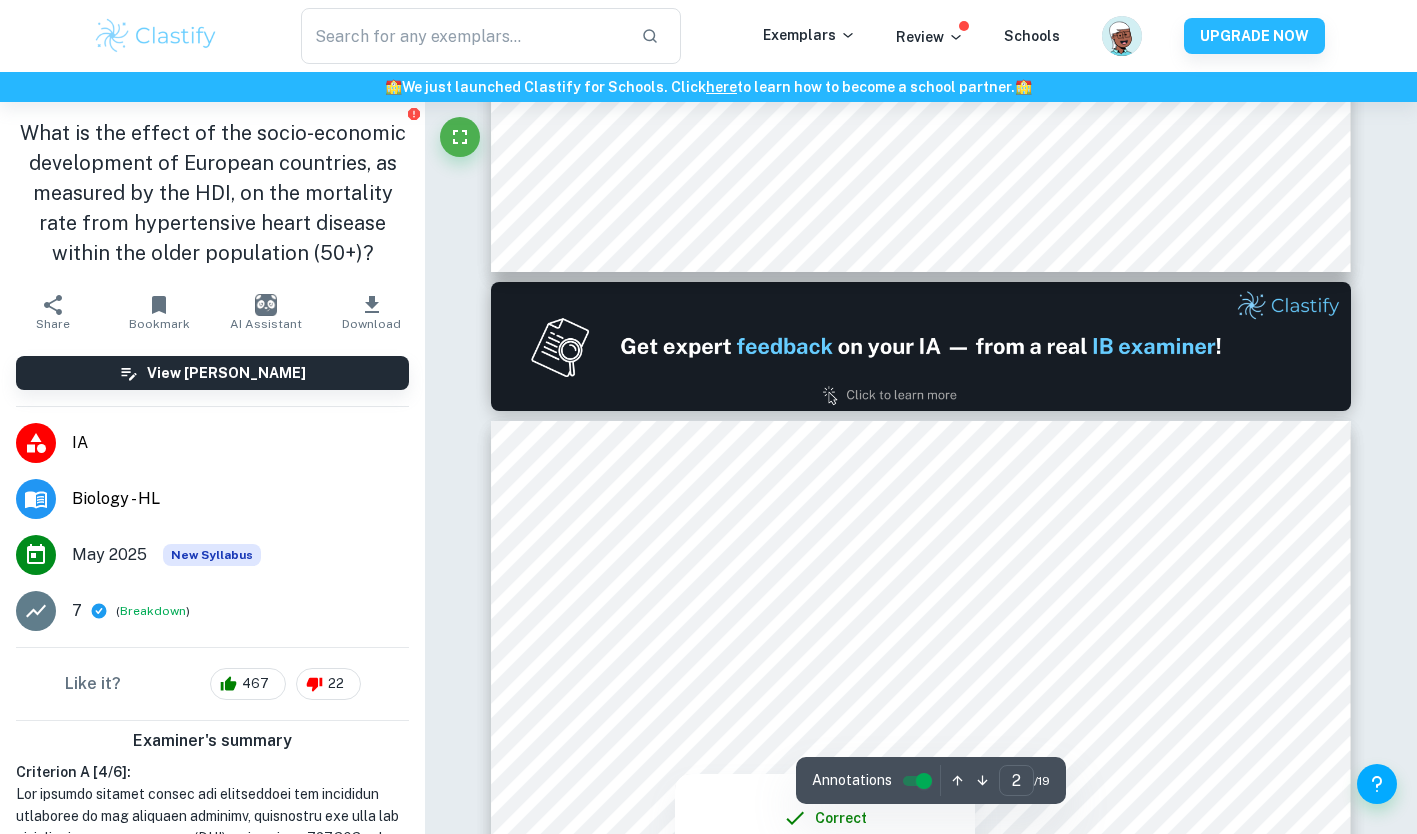 scroll, scrollTop: 1275, scrollLeft: 0, axis: vertical 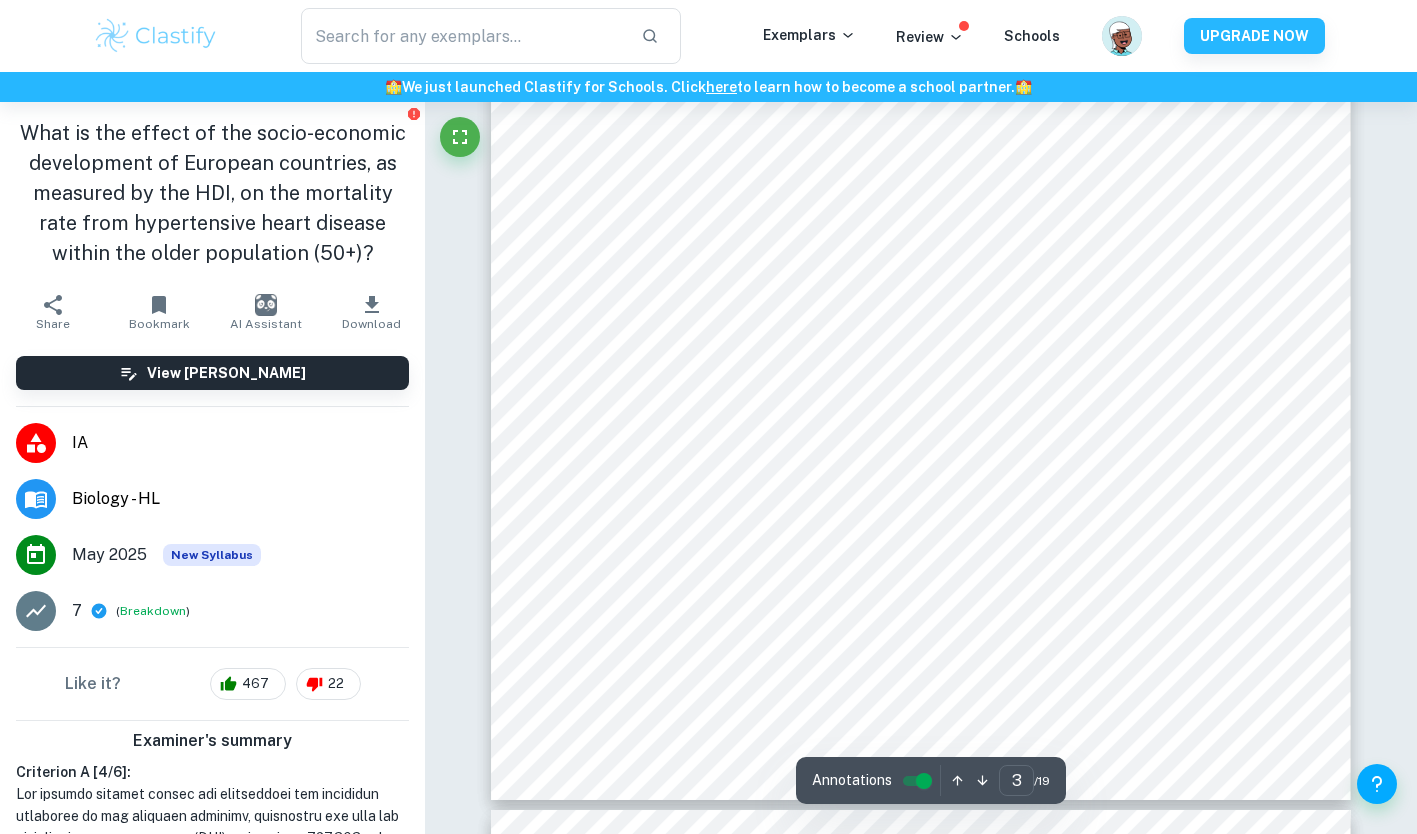 type on "4" 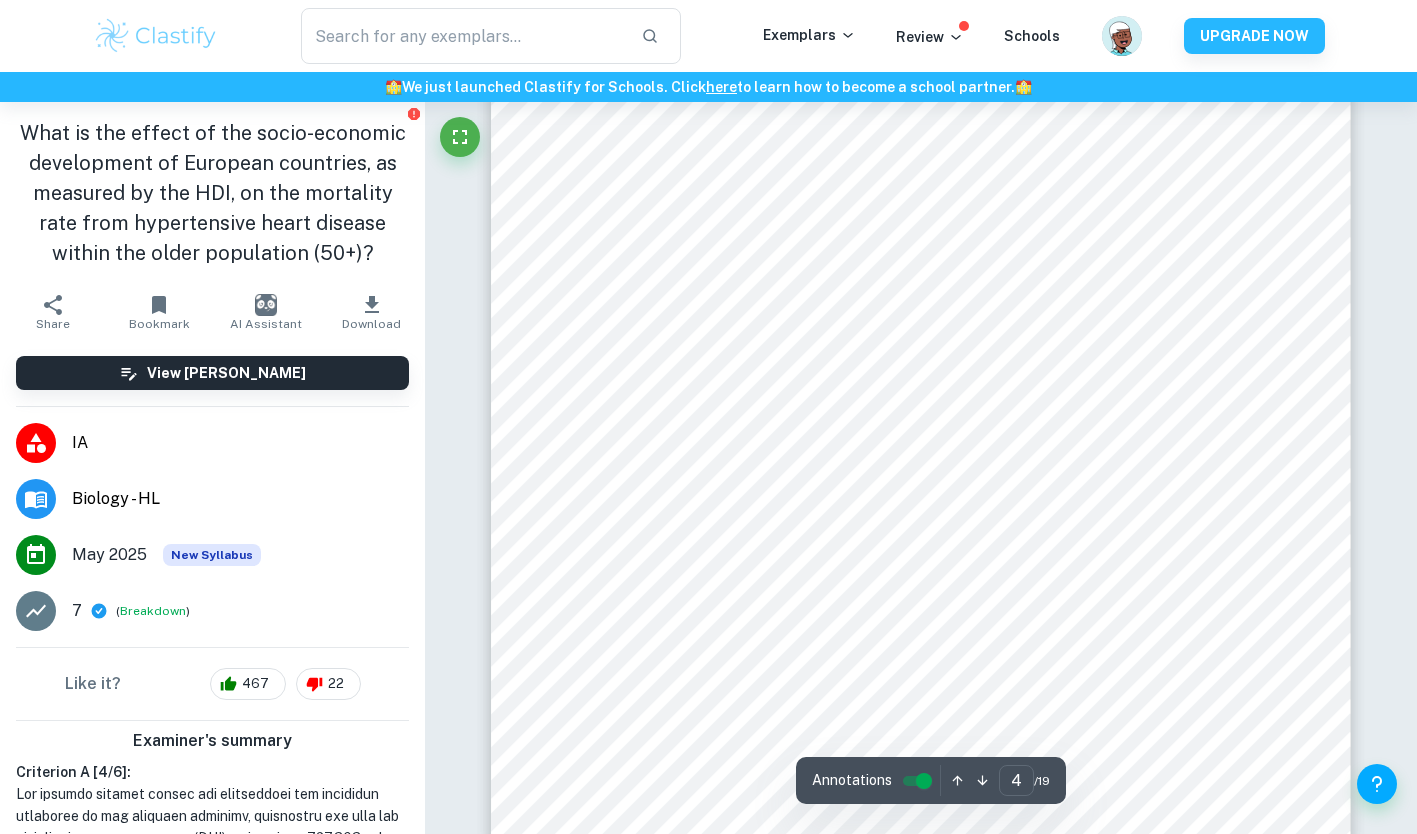 scroll, scrollTop: 4550, scrollLeft: 0, axis: vertical 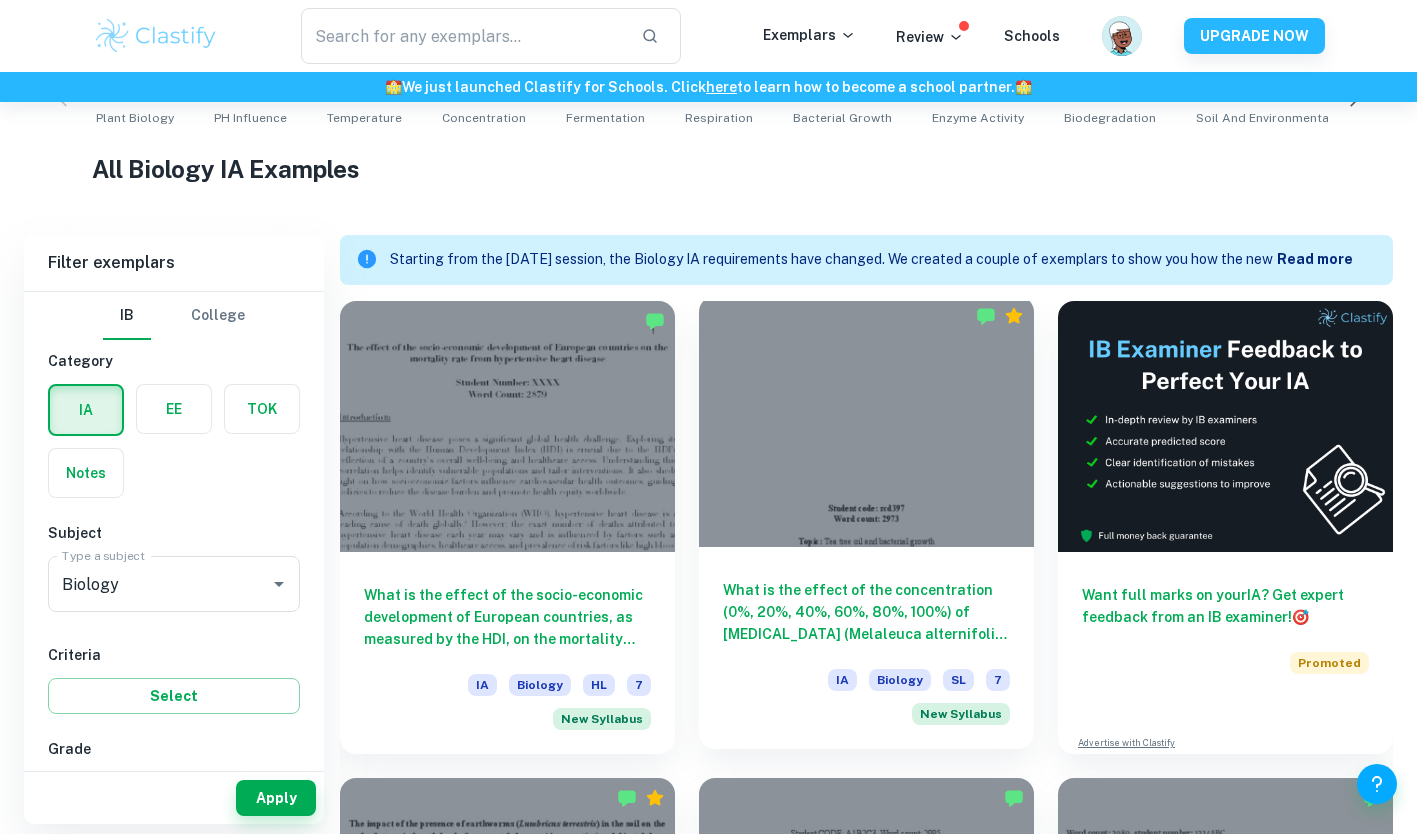 click on "What is the effect of the concentration (0%, 20%, 40%, 60%, 80%, 100%) of tea tree (Melaleuca alternifolia) oil on the growth of bacteria (non-pathogenic DH5- Alpha Escherichia coli) measured in the diameter of the inhibition zone around the paper disc?" at bounding box center (866, 612) 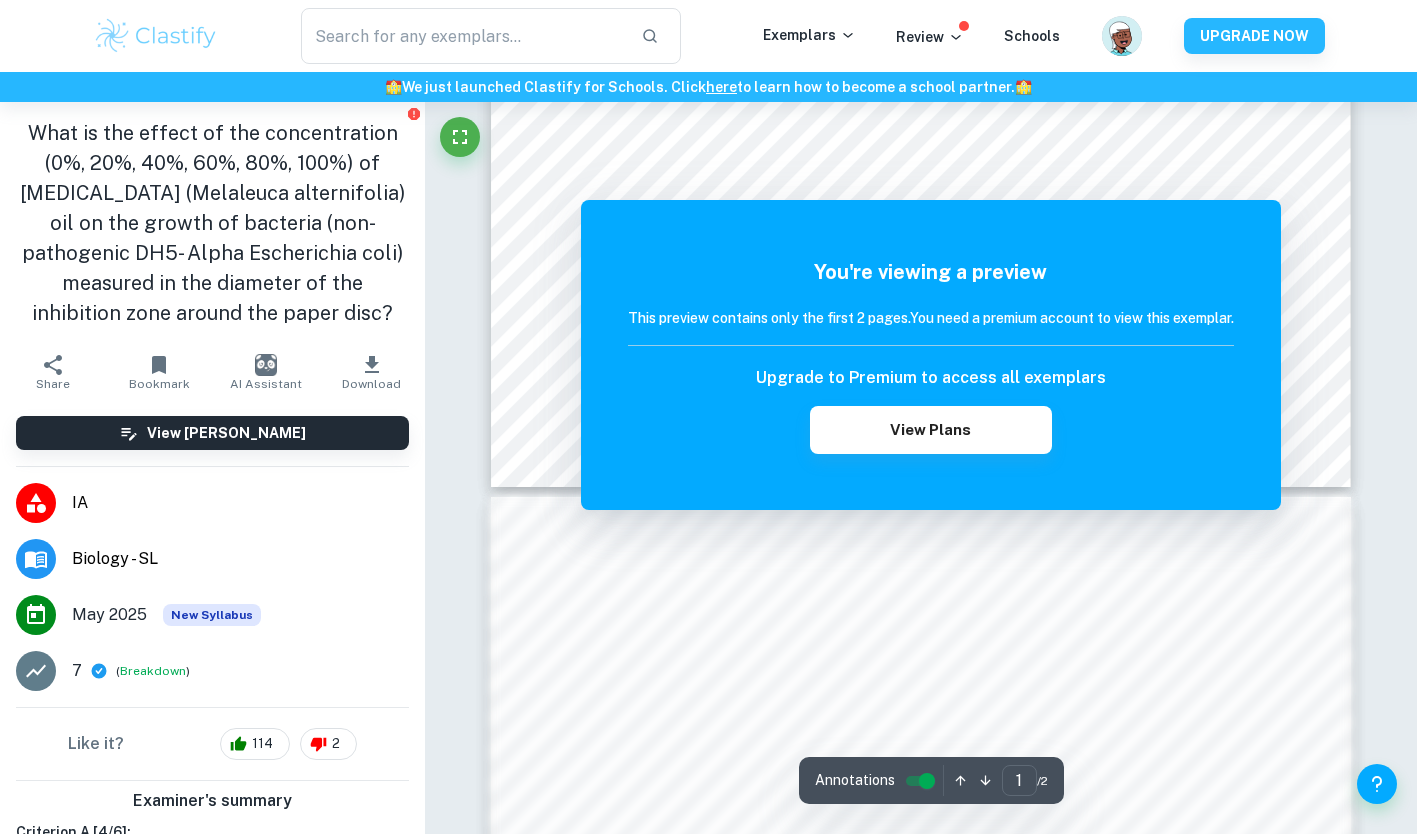 scroll, scrollTop: 851, scrollLeft: 0, axis: vertical 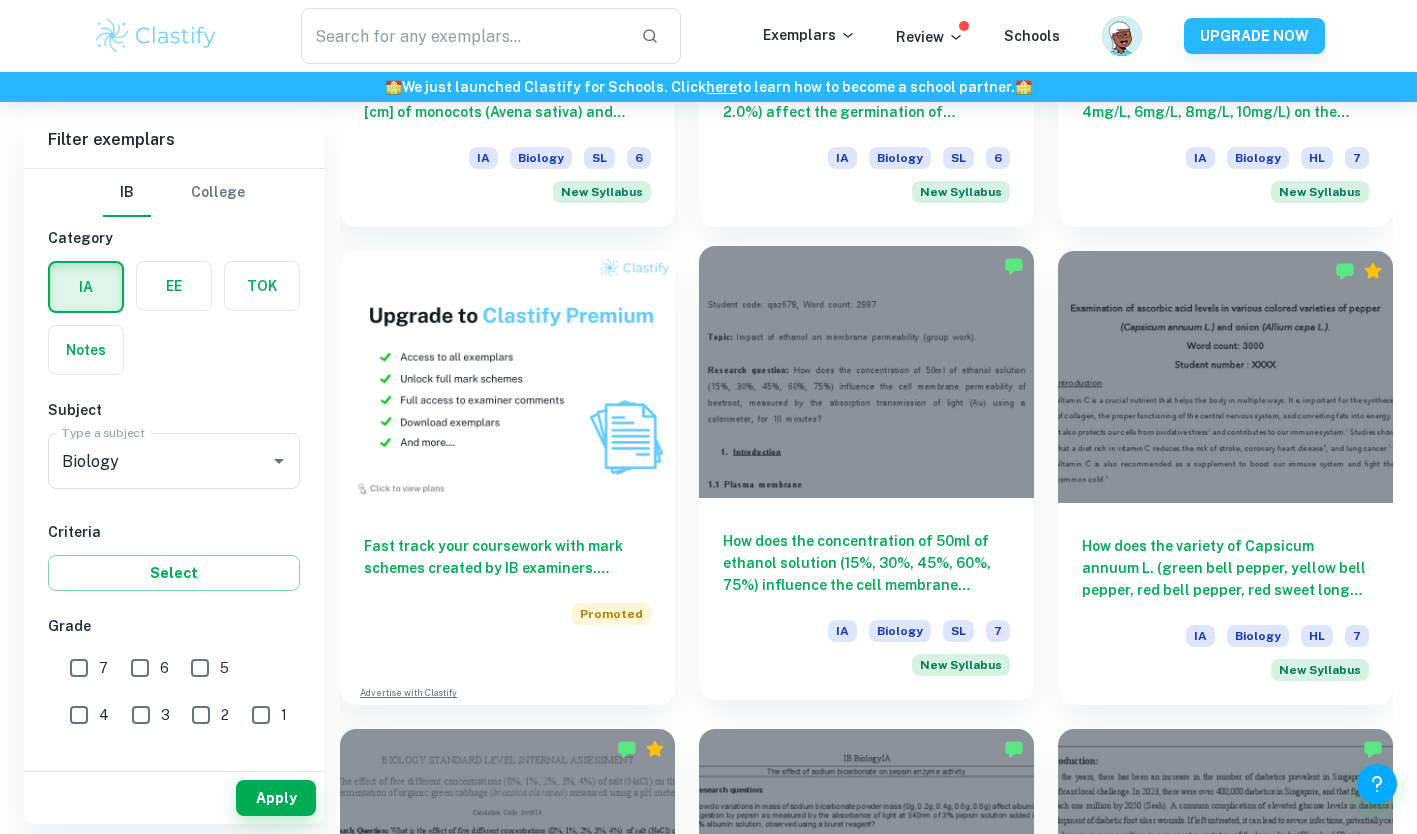 click on "How does the concentration of 50ml of ethanol solution (15%, 30%, 45%, 60%, 75%) influence the cell membrane permeability of beetroot, measured by the absorption transmission of light (Au) using a colorimeter, for 10 minutes?" at bounding box center (866, 563) 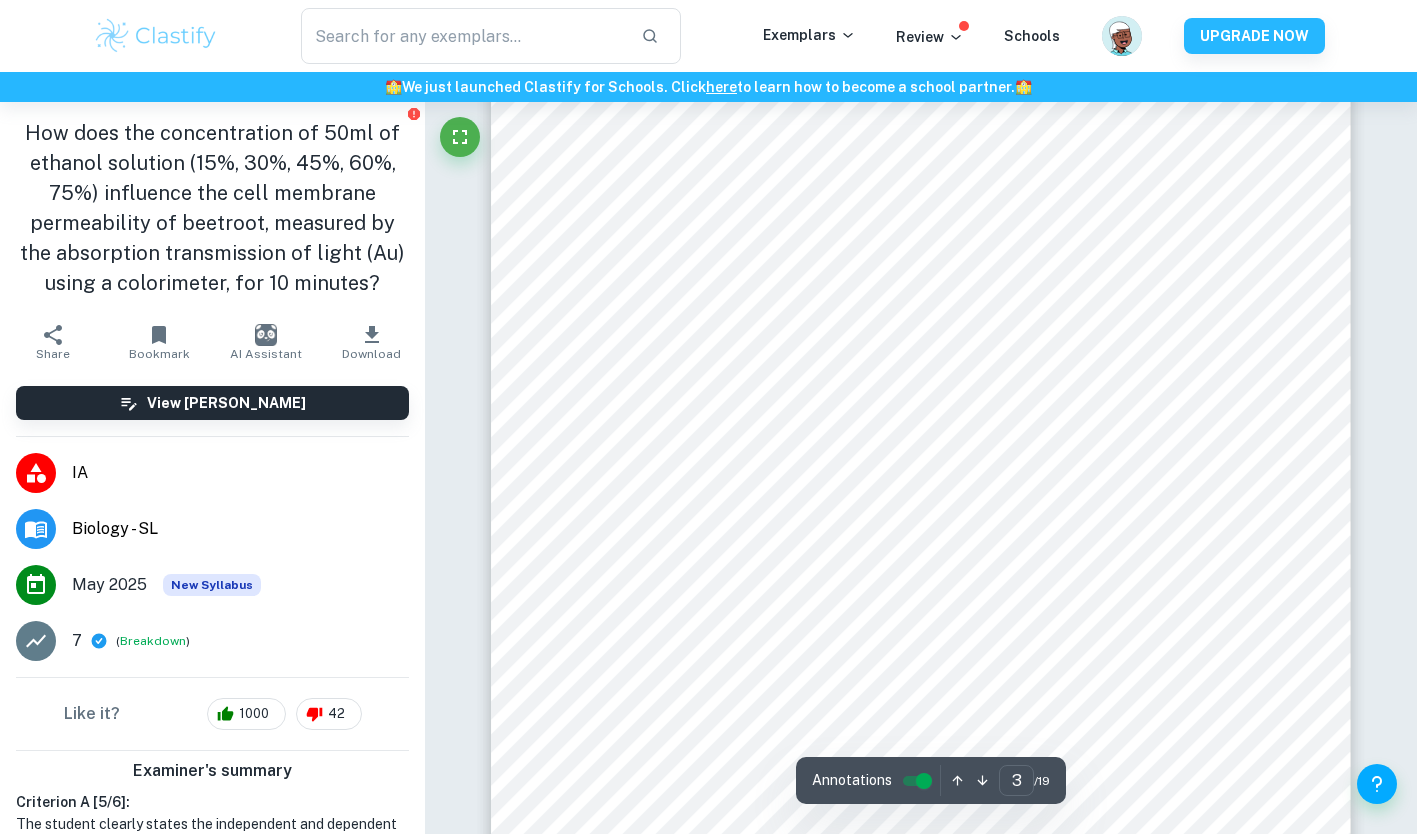scroll, scrollTop: 2907, scrollLeft: 0, axis: vertical 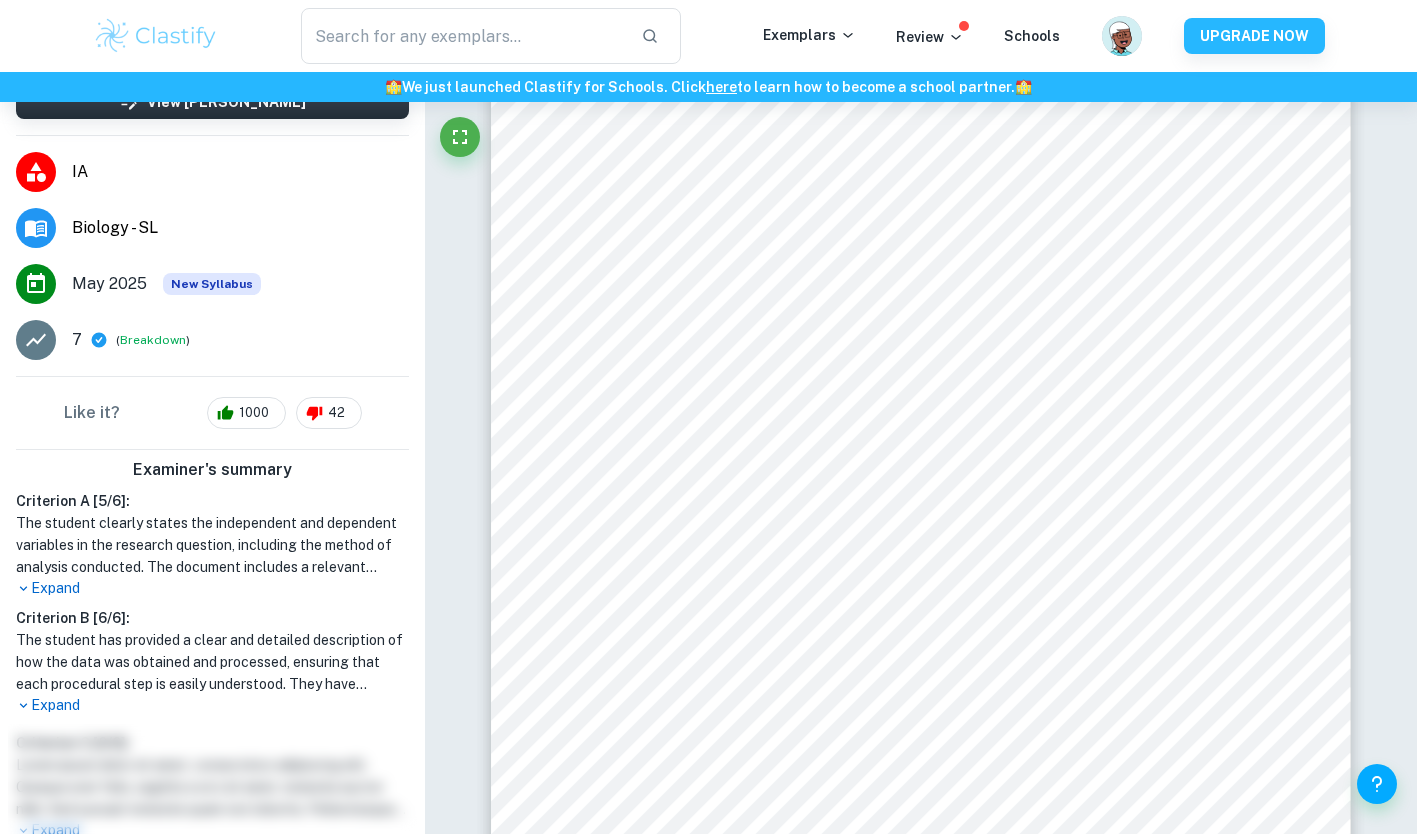 click on "Expand" at bounding box center (212, 588) 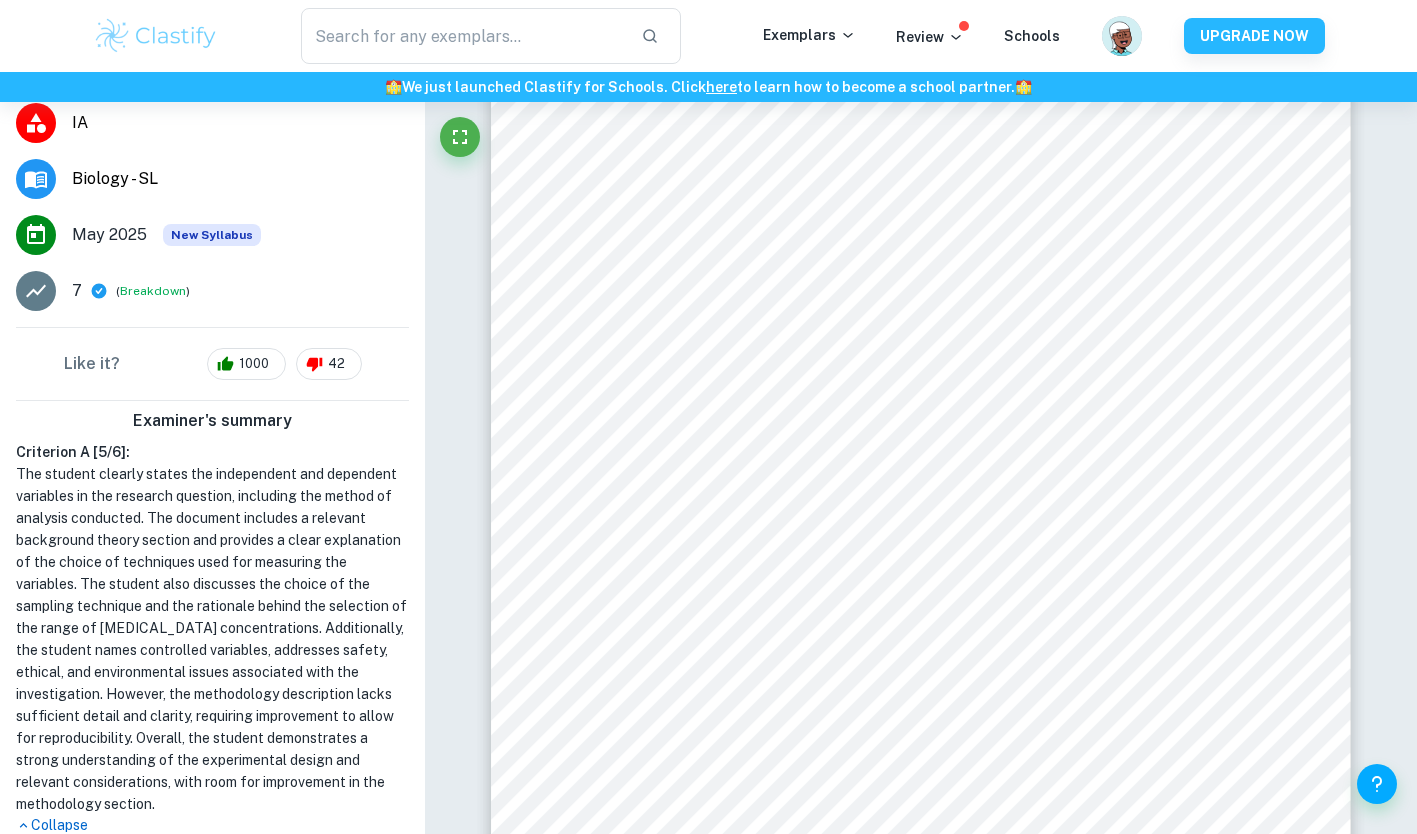 scroll, scrollTop: 351, scrollLeft: 0, axis: vertical 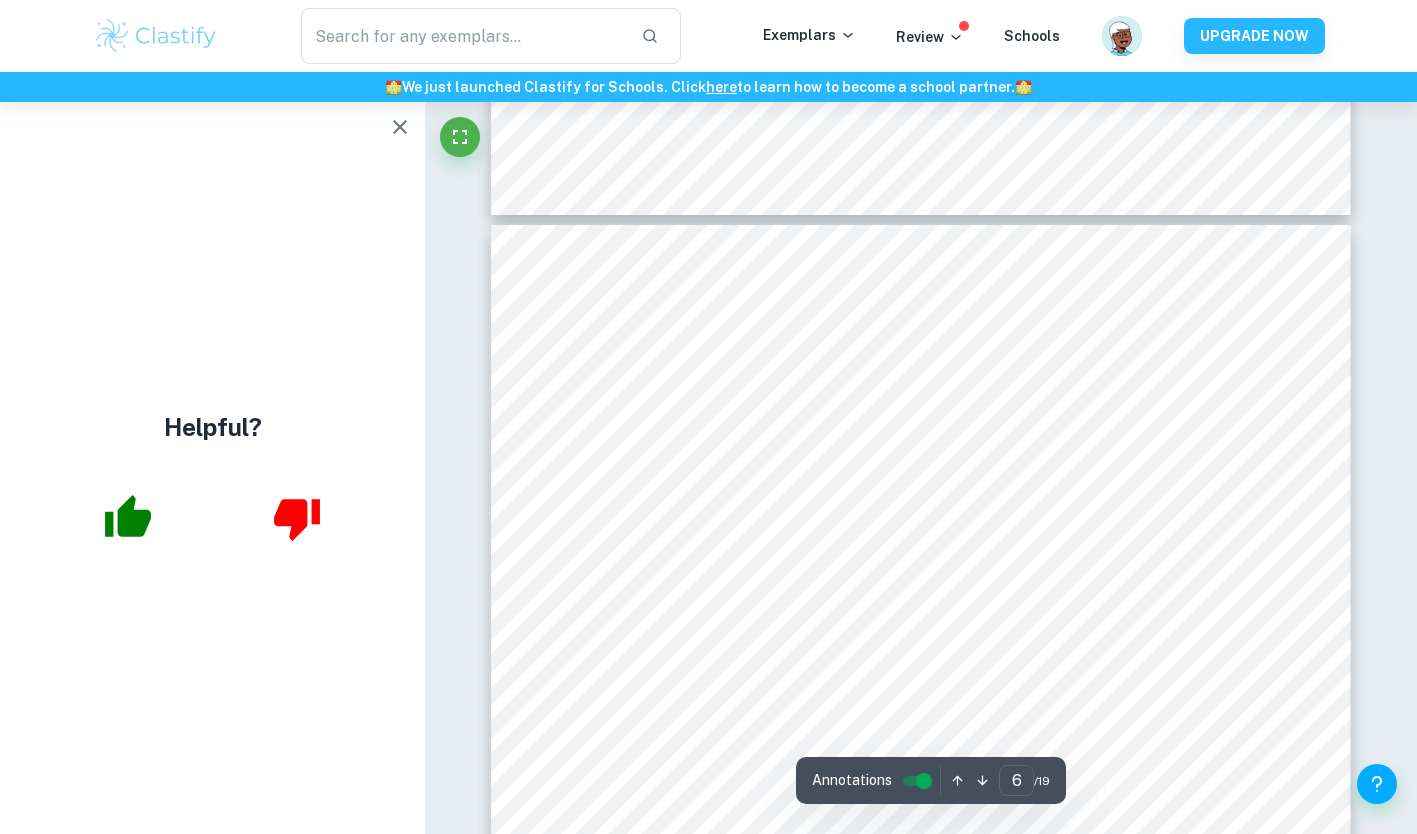 click 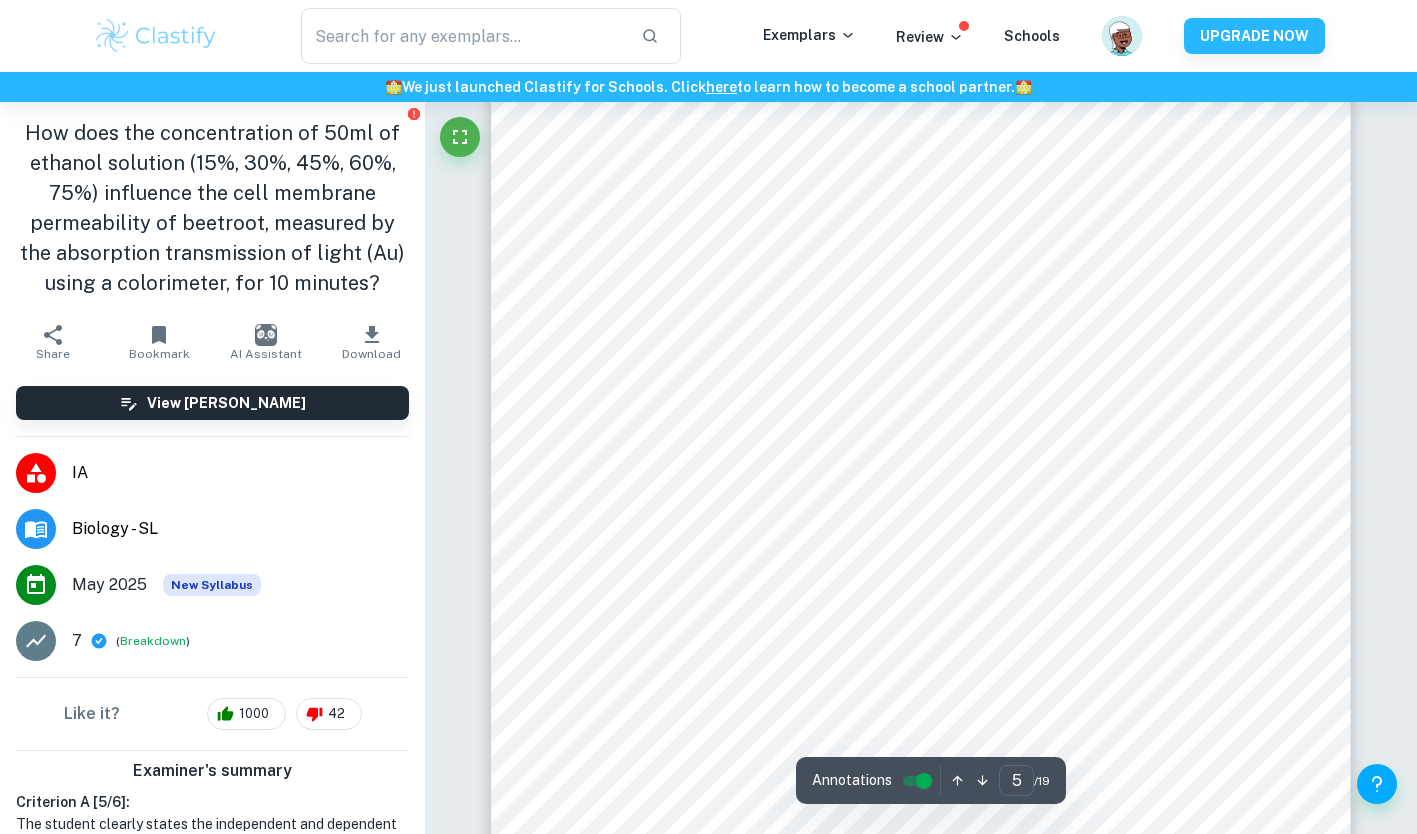 scroll, scrollTop: 5373, scrollLeft: 0, axis: vertical 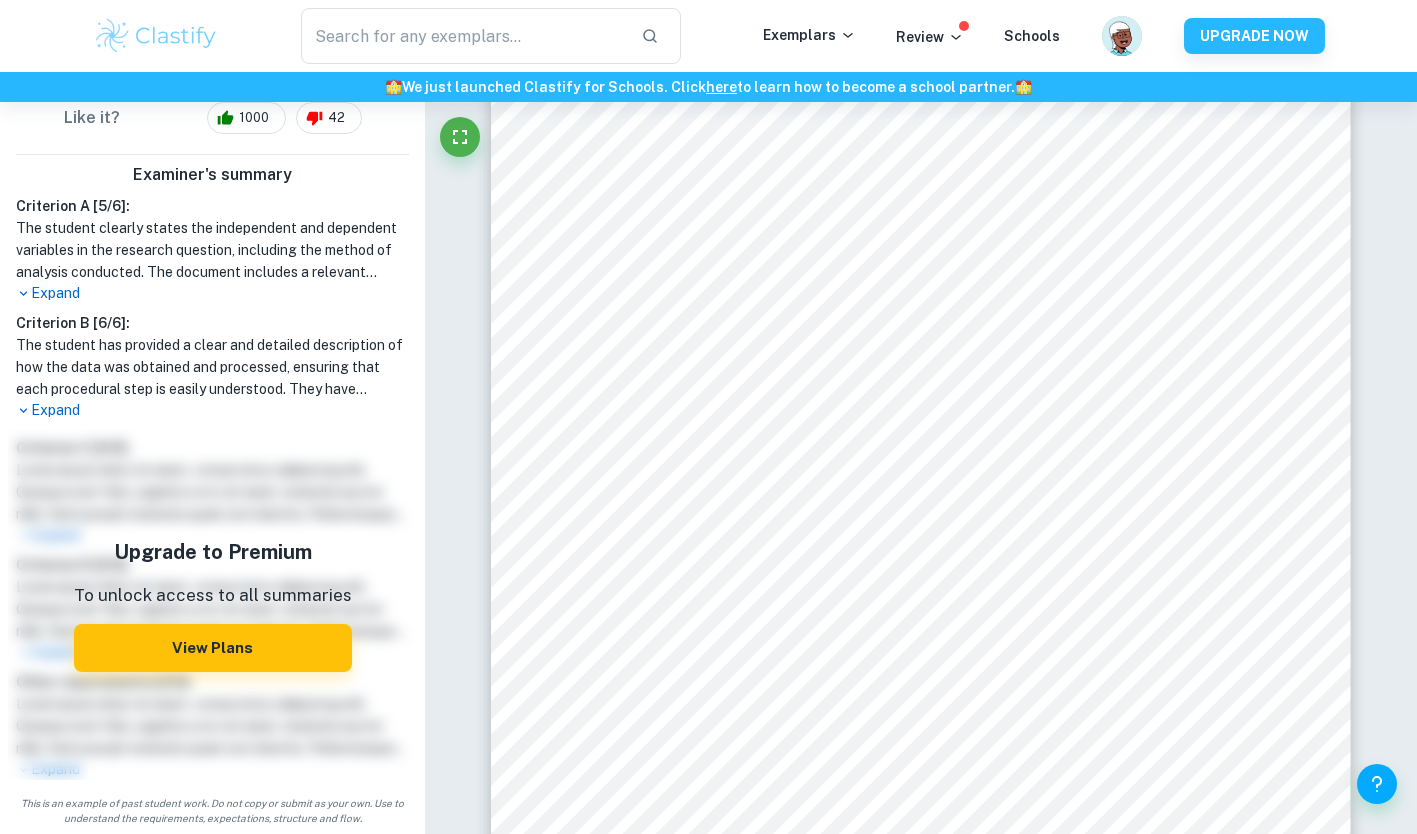 click on "Expand" at bounding box center [212, 410] 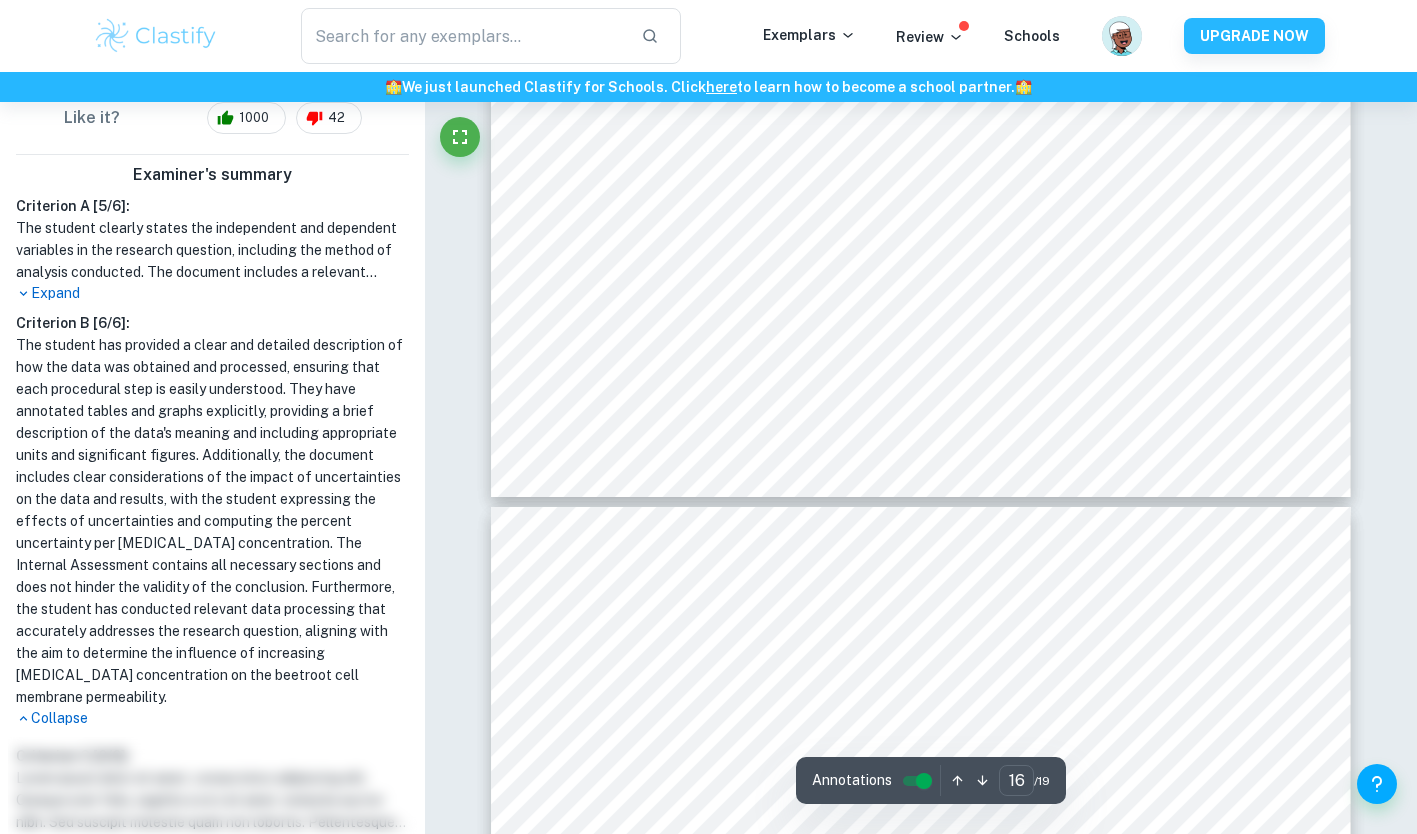 scroll, scrollTop: 18545, scrollLeft: 0, axis: vertical 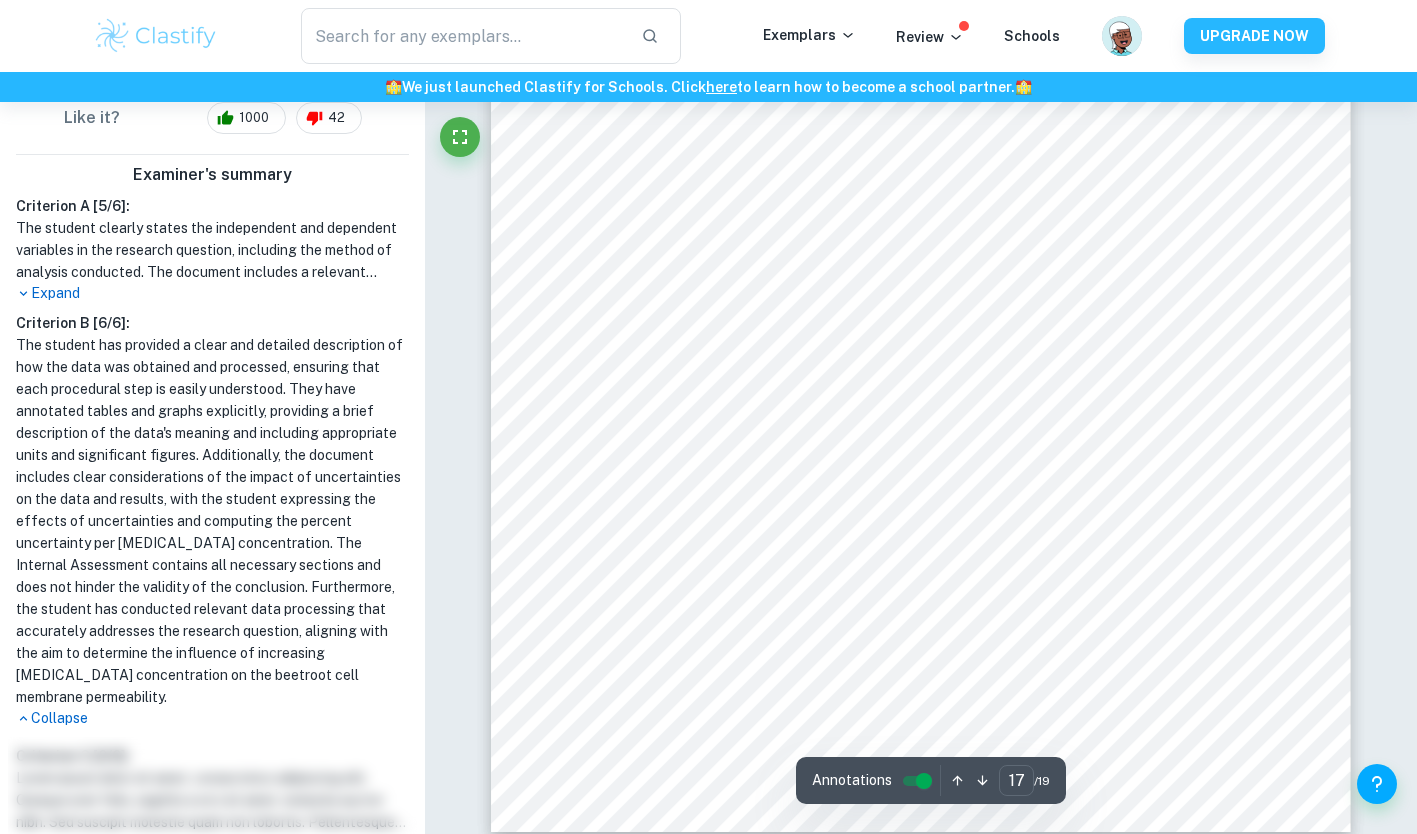 type on "18" 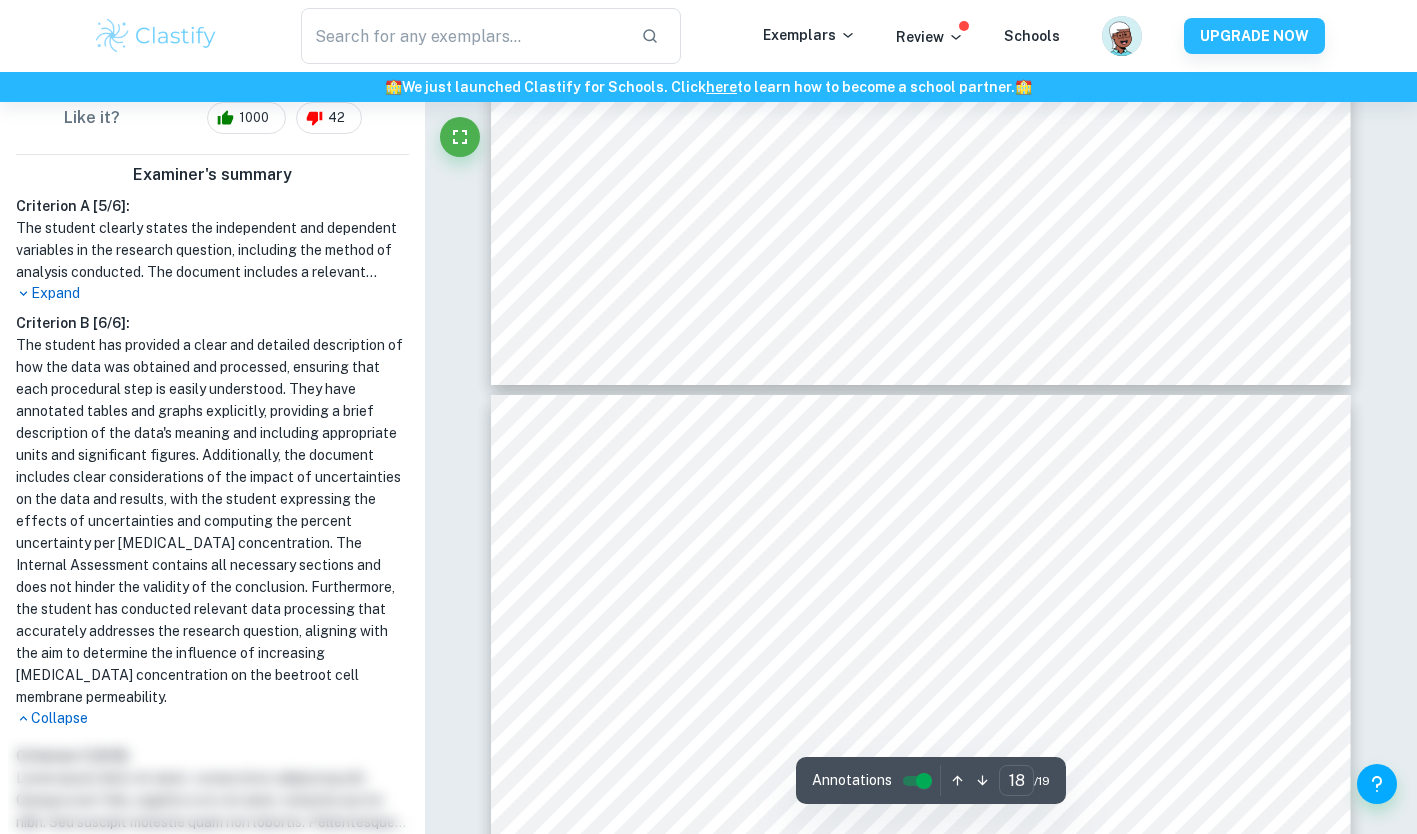 scroll, scrollTop: 21150, scrollLeft: 0, axis: vertical 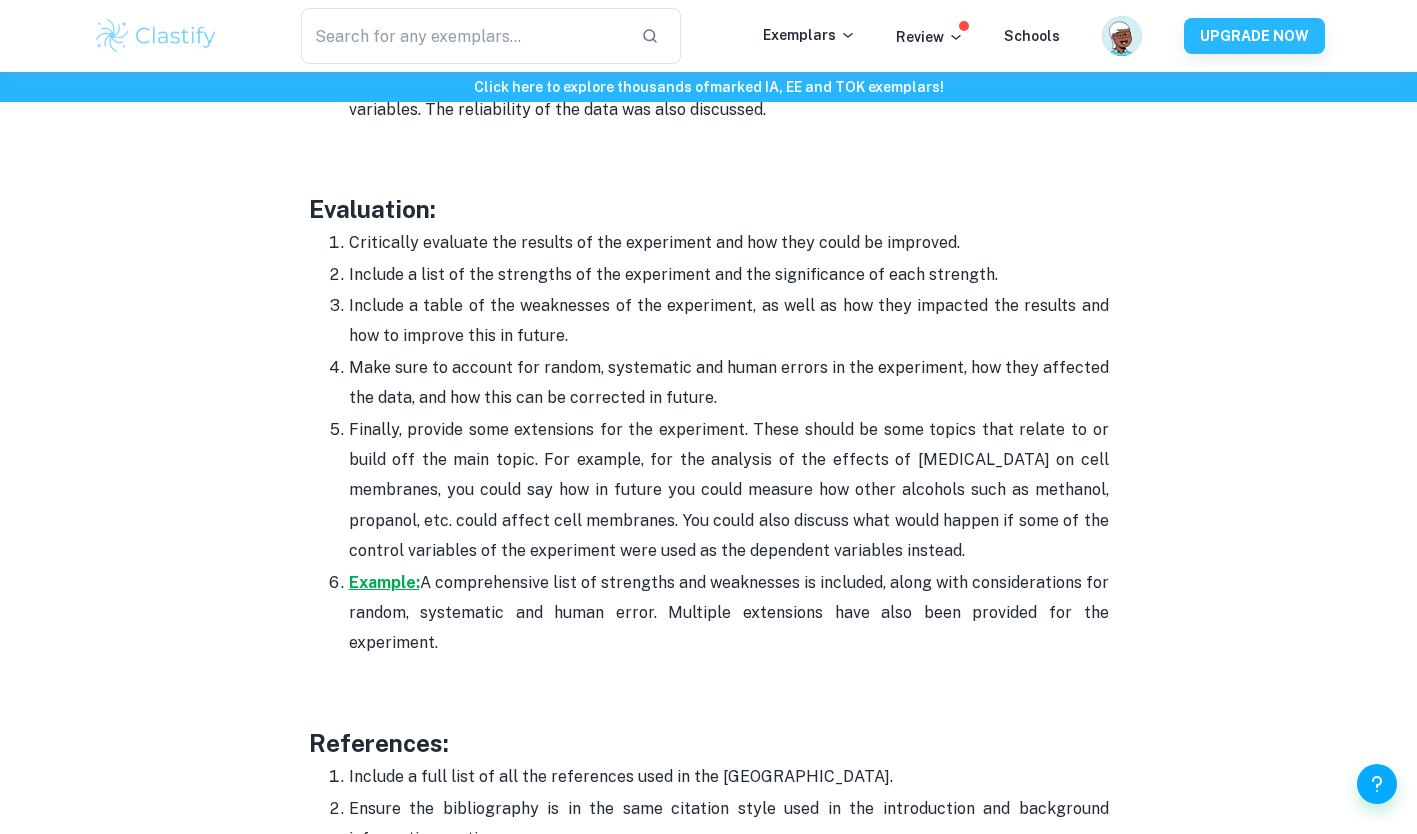 click on "Example:" at bounding box center (384, 582) 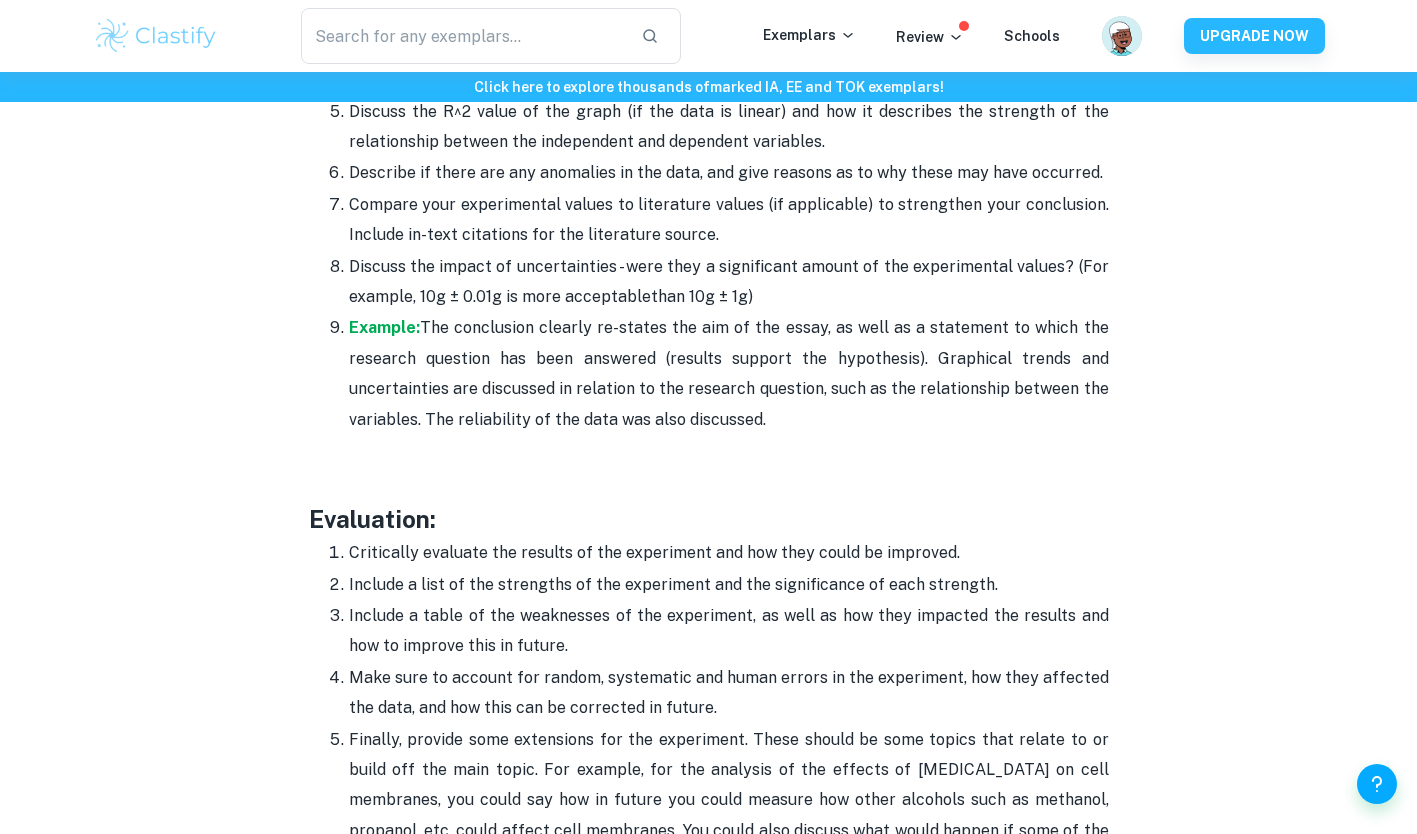 scroll, scrollTop: 5500, scrollLeft: 0, axis: vertical 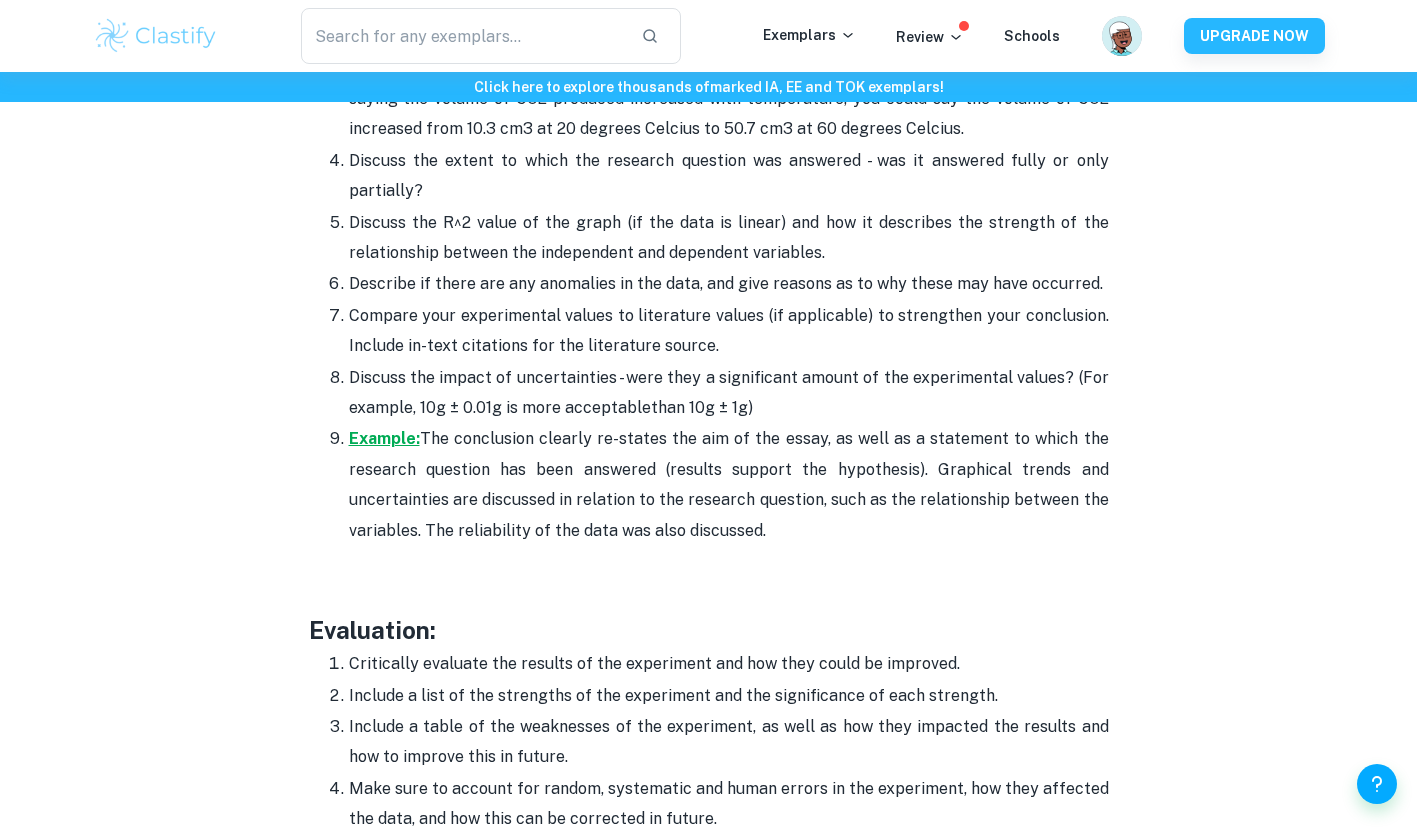 click on "Example:" at bounding box center [384, 438] 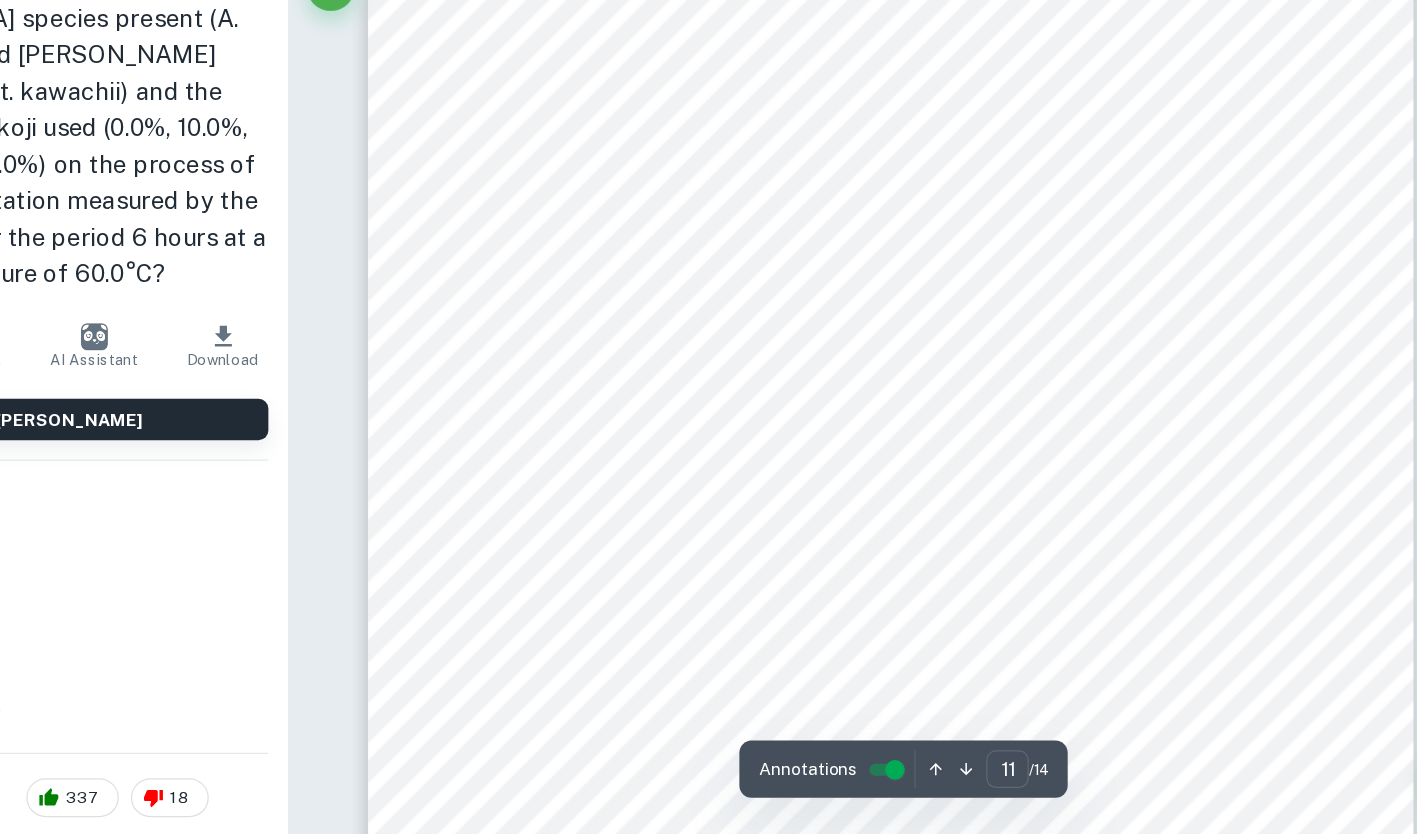 scroll, scrollTop: 11802, scrollLeft: 0, axis: vertical 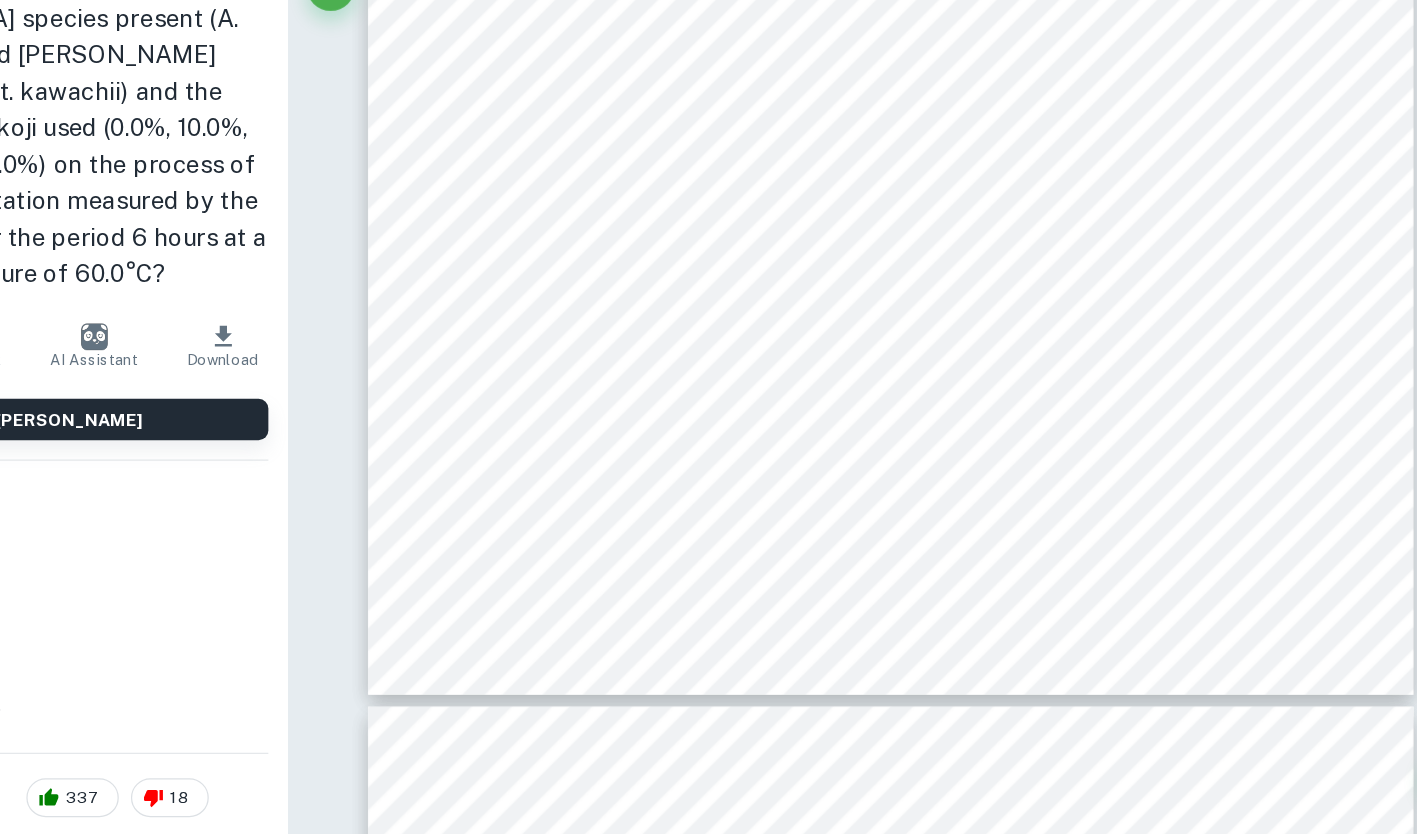 type on "12" 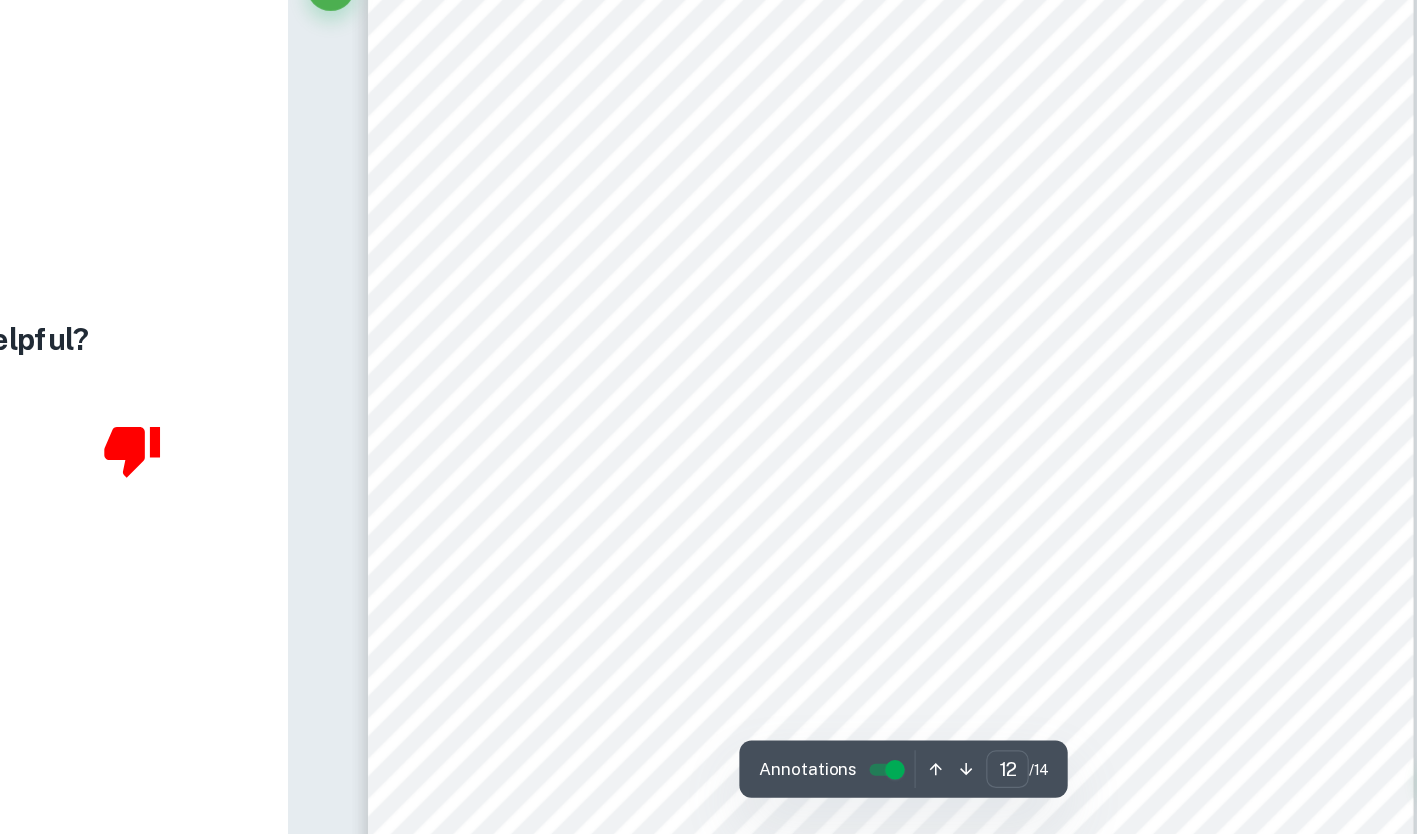 scroll, scrollTop: 12842, scrollLeft: 0, axis: vertical 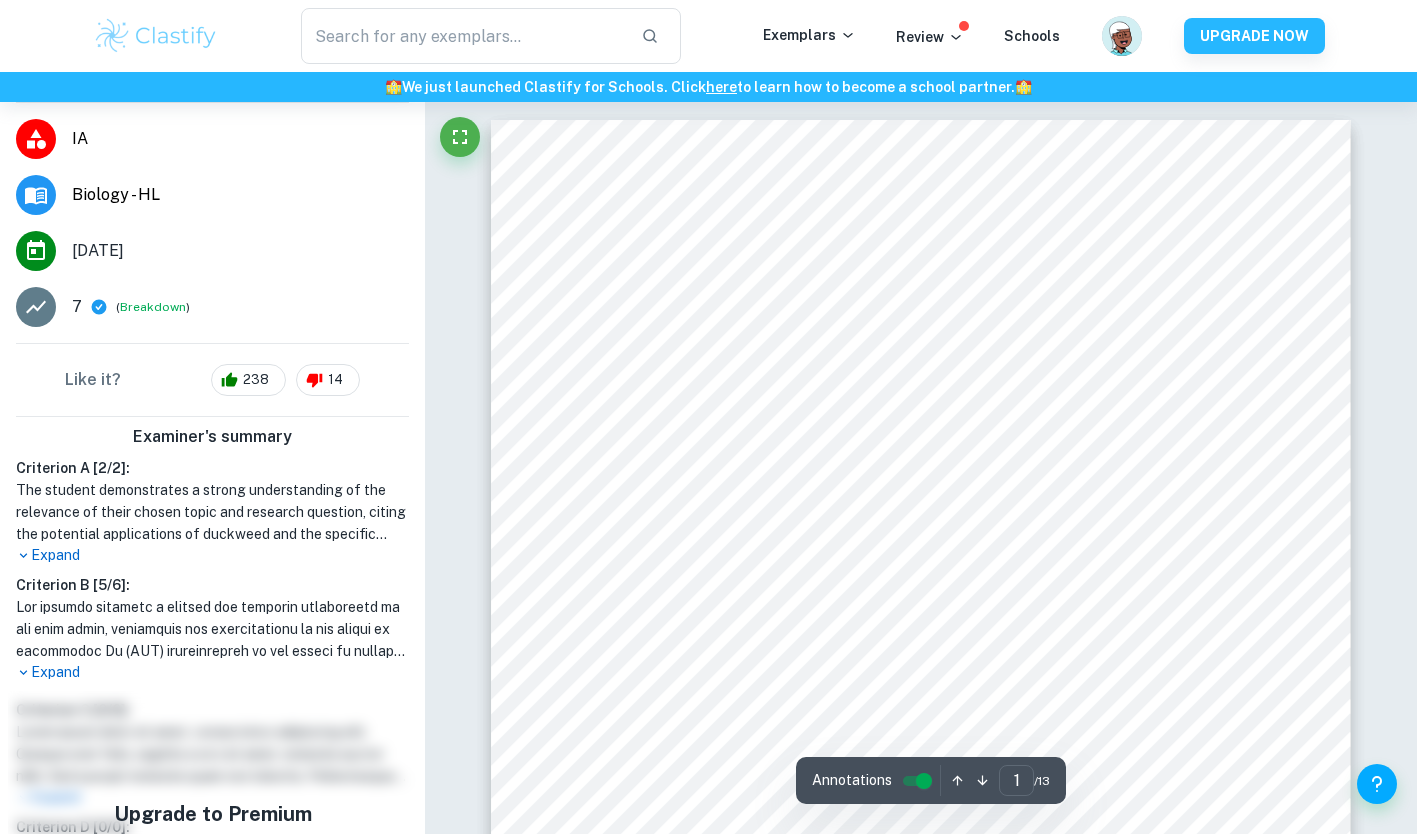 click on "Expand" at bounding box center (212, 672) 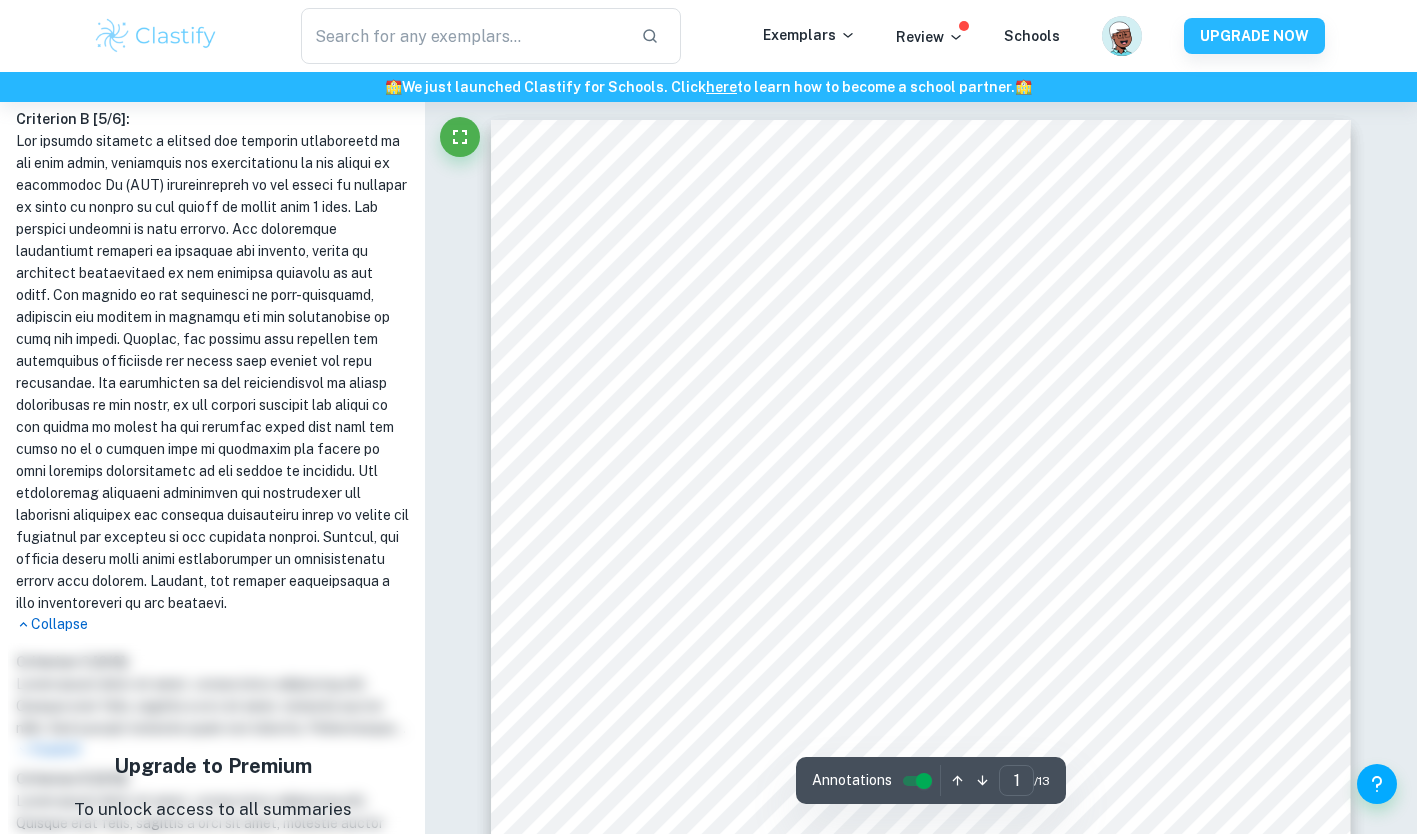 scroll, scrollTop: 770, scrollLeft: 0, axis: vertical 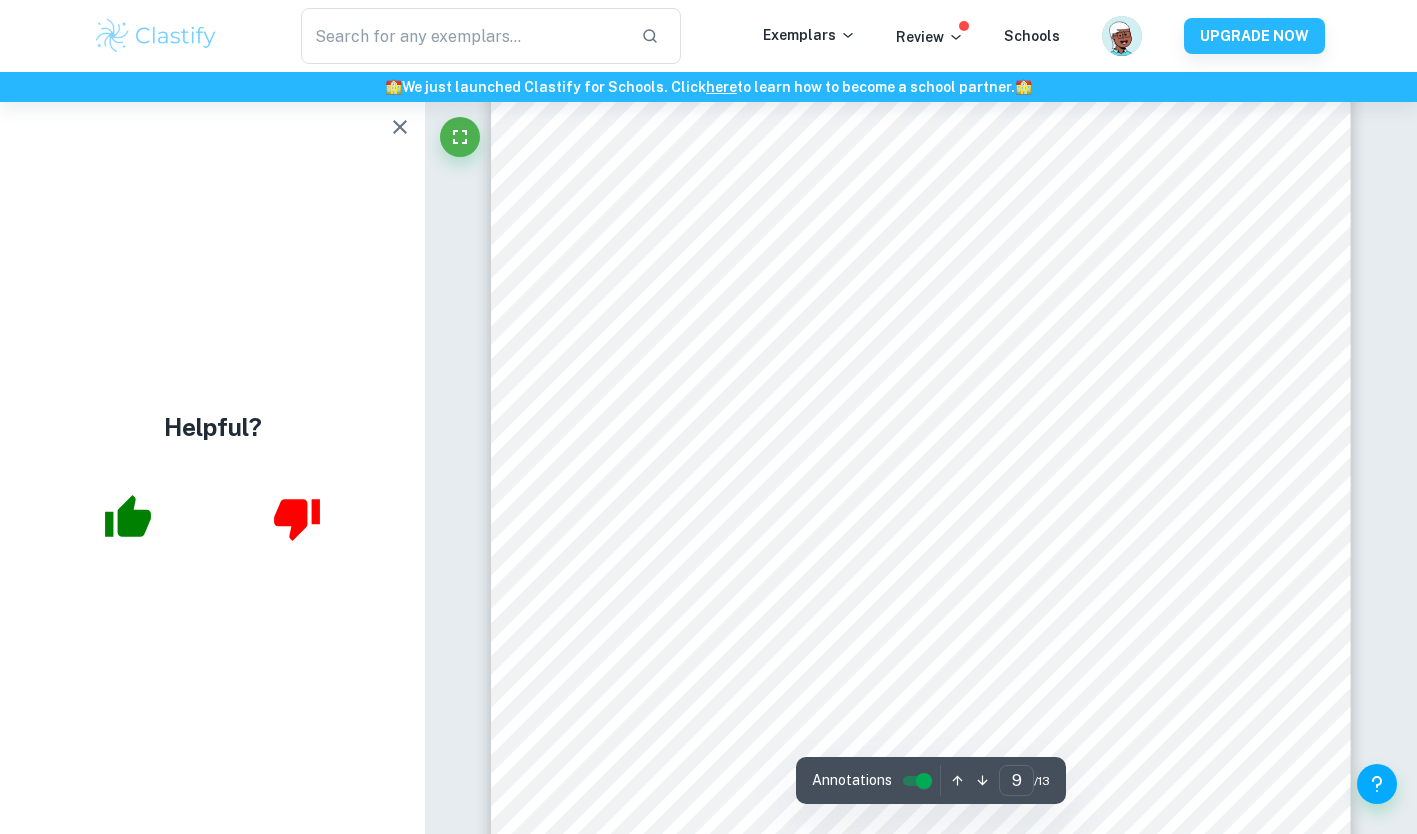 type on "10" 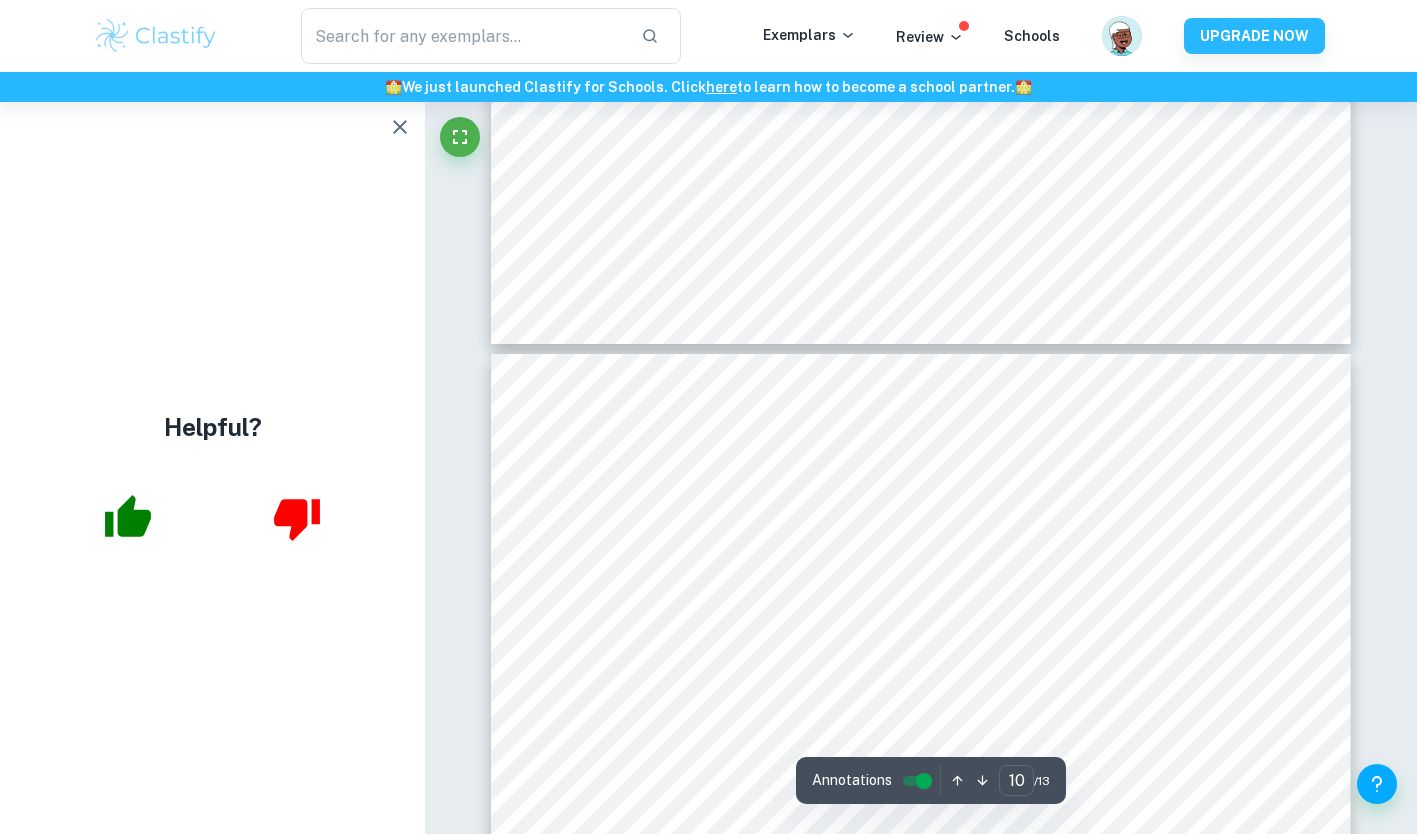 scroll, scrollTop: 11165, scrollLeft: 0, axis: vertical 